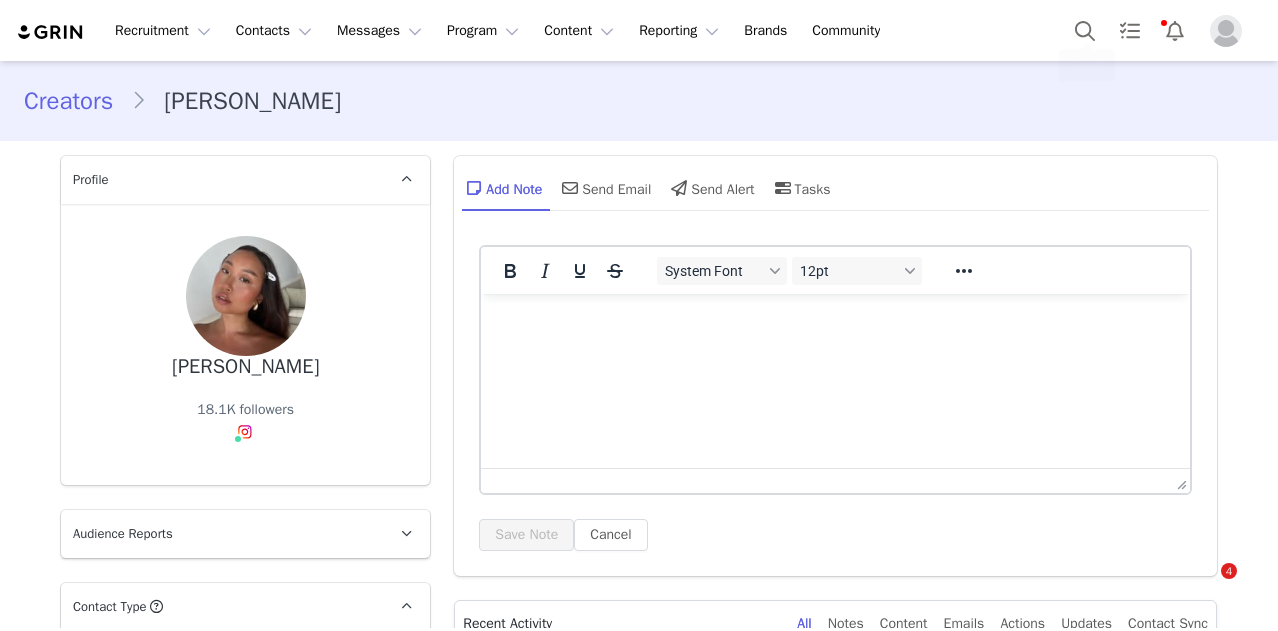 click at bounding box center [1130, 30] 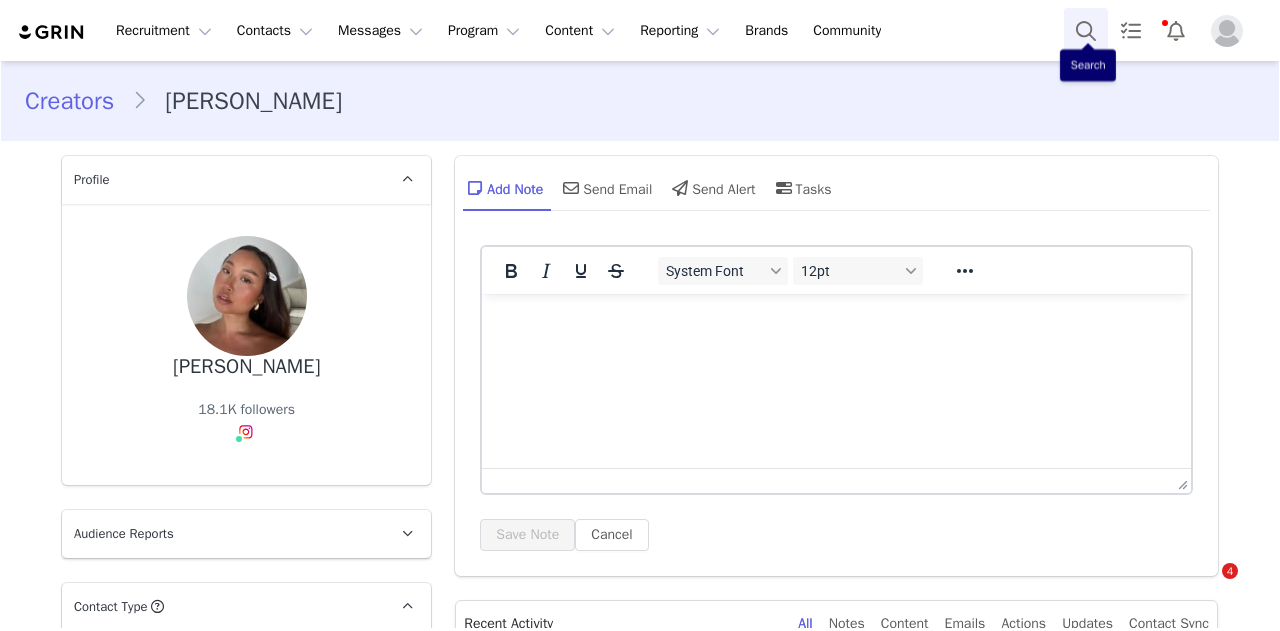 scroll, scrollTop: 0, scrollLeft: 0, axis: both 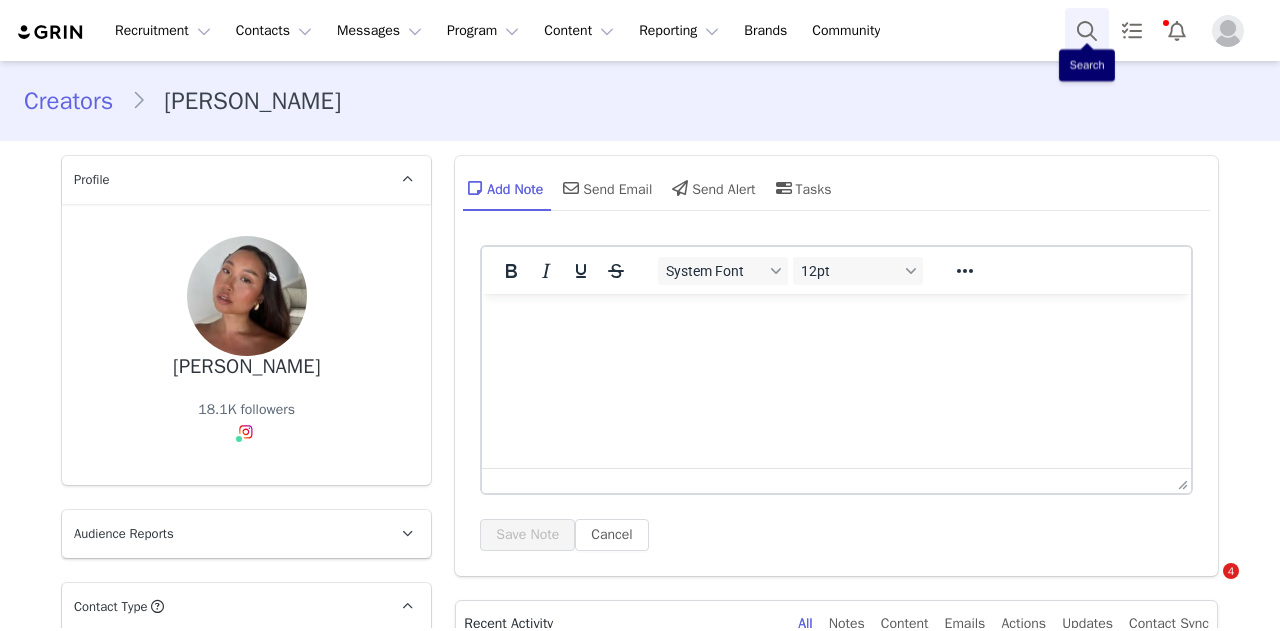 click at bounding box center (1087, 30) 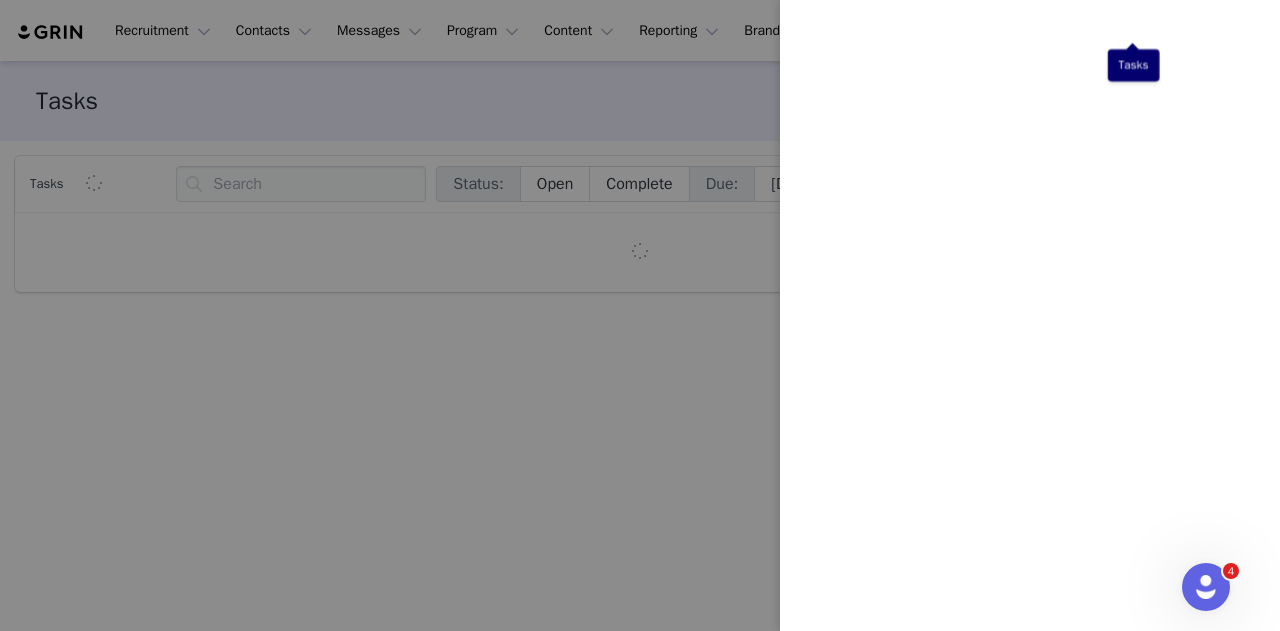 scroll, scrollTop: 0, scrollLeft: 0, axis: both 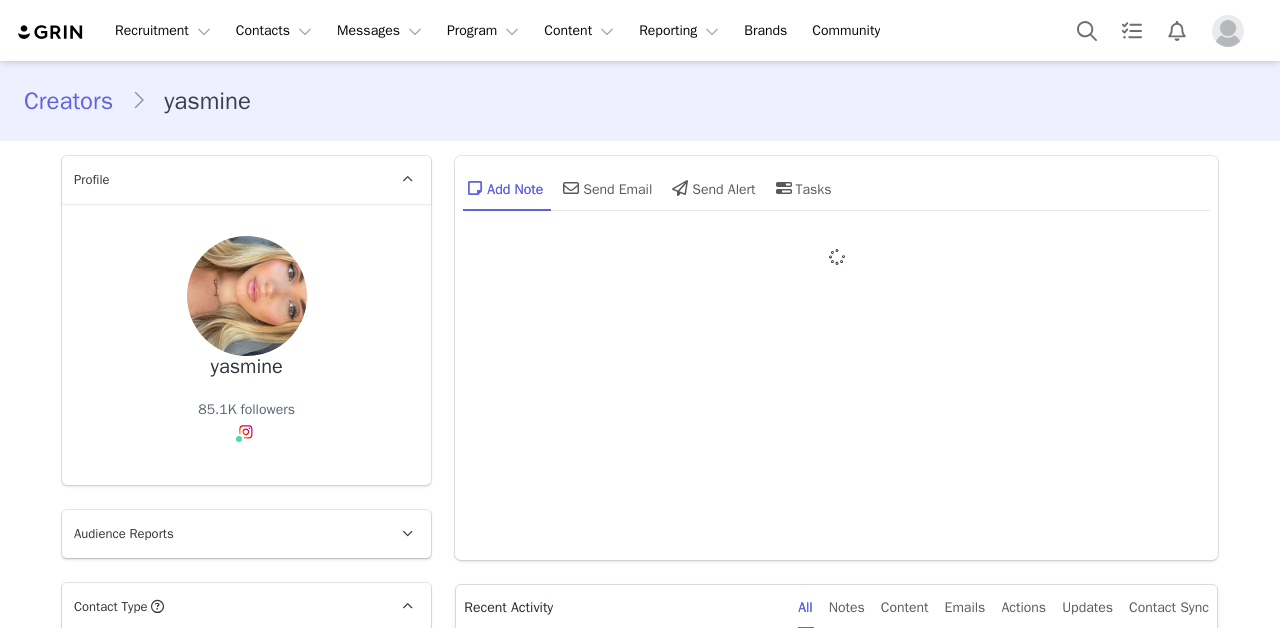 type on "+1 ([GEOGRAPHIC_DATA])" 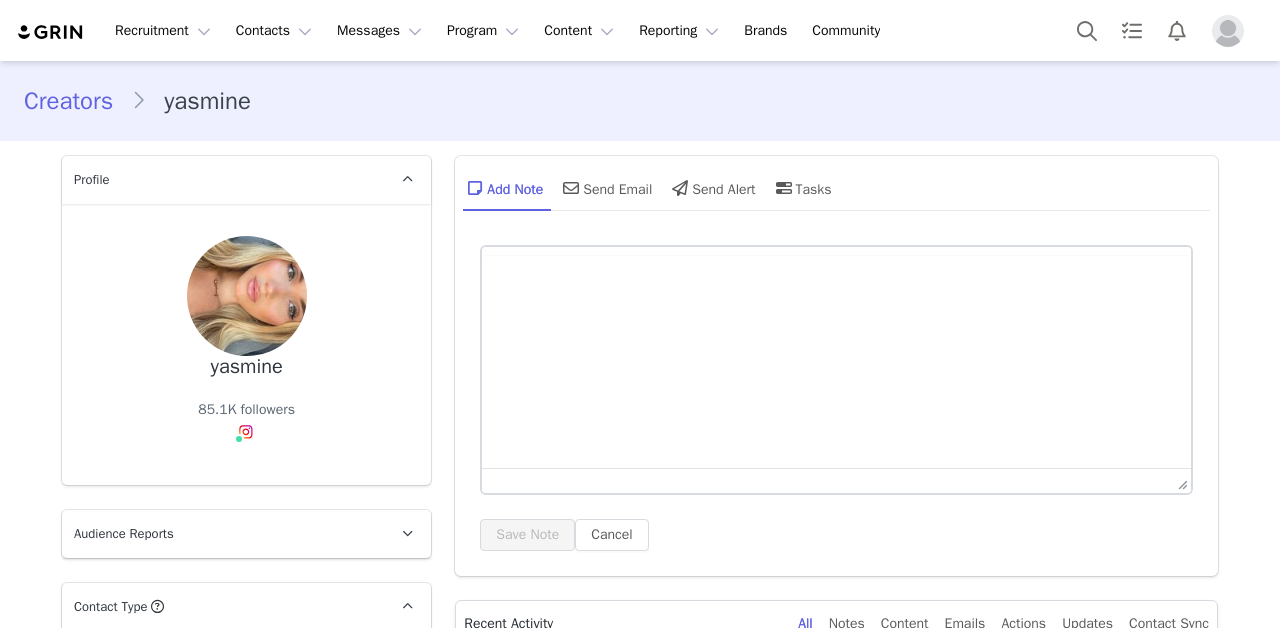 scroll, scrollTop: 200, scrollLeft: 0, axis: vertical 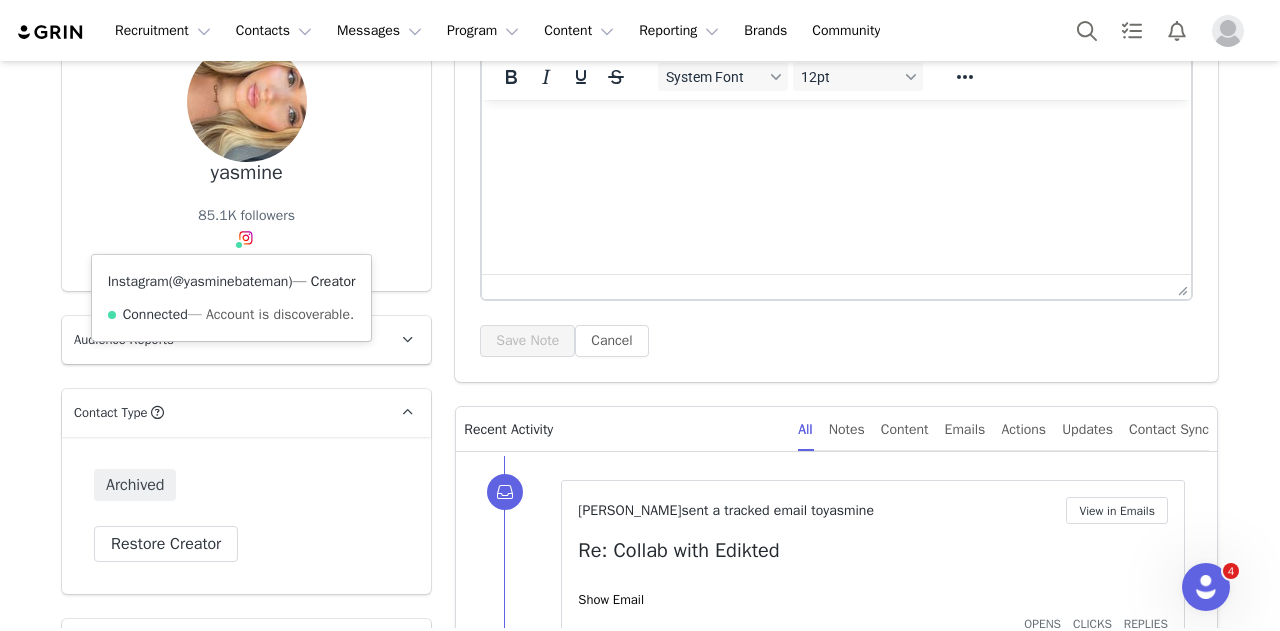 click on "@yasminebateman" at bounding box center [231, 281] 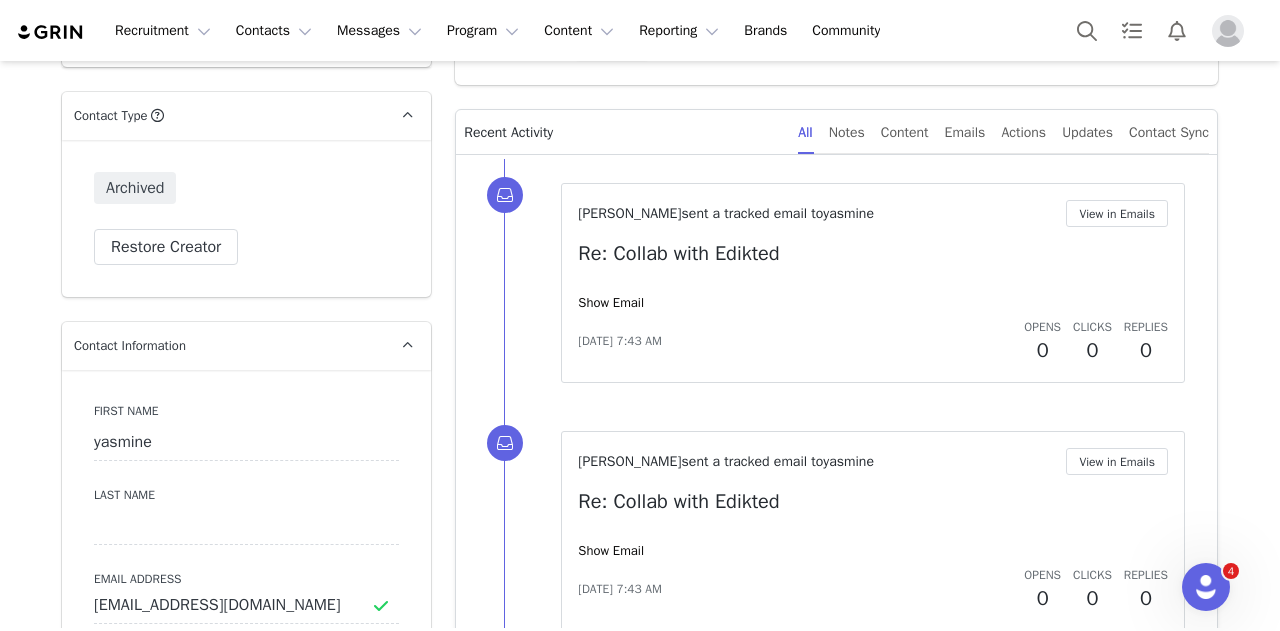 scroll, scrollTop: 694, scrollLeft: 0, axis: vertical 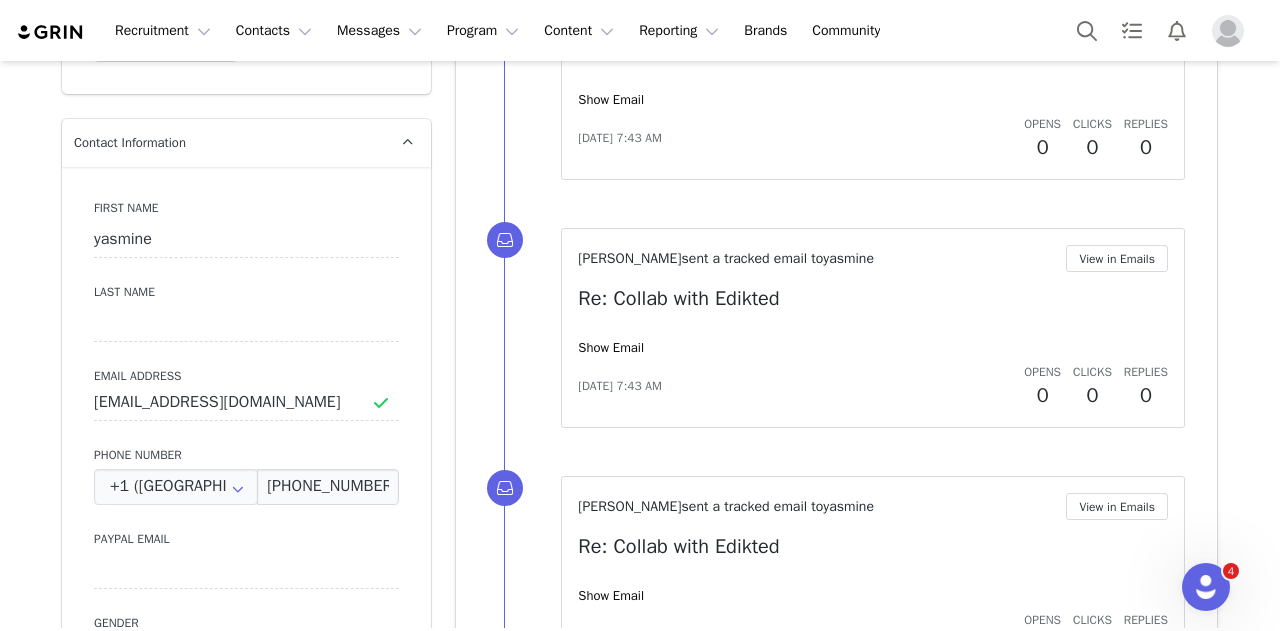click on "First Name  [PERSON_NAME]  Last Name  Email Address [EMAIL_ADDRESS][DOMAIN_NAME]  Phone Number  +1 ([GEOGRAPHIC_DATA]) +93 ([GEOGRAPHIC_DATA]) +358 ([GEOGRAPHIC_DATA]) +355 ([GEOGRAPHIC_DATA]) +213 ([GEOGRAPHIC_DATA]) +376 ([GEOGRAPHIC_DATA]) +244 ([GEOGRAPHIC_DATA]) +1264 ([GEOGRAPHIC_DATA]) +1268 ([GEOGRAPHIC_DATA]) +54 ([GEOGRAPHIC_DATA]) +374 ([GEOGRAPHIC_DATA]) +297 ([GEOGRAPHIC_DATA]) +61 ([GEOGRAPHIC_DATA]) +43 ([GEOGRAPHIC_DATA]) +994 ([GEOGRAPHIC_DATA]) +1242 ([GEOGRAPHIC_DATA]) +973 ([GEOGRAPHIC_DATA]) +880 ([GEOGRAPHIC_DATA]) +1246 ([GEOGRAPHIC_DATA]) +375 ([GEOGRAPHIC_DATA]) +32 ([GEOGRAPHIC_DATA]) +501 ([GEOGRAPHIC_DATA]) +229 ([GEOGRAPHIC_DATA]) +1441 ([GEOGRAPHIC_DATA]) +975 ([GEOGRAPHIC_DATA]) +591 ([GEOGRAPHIC_DATA]) +599 ([GEOGRAPHIC_DATA]) +387 ([GEOGRAPHIC_DATA]) +267 ([GEOGRAPHIC_DATA]) +0 ([GEOGRAPHIC_DATA]) +55 ([GEOGRAPHIC_DATA]) +673 ([GEOGRAPHIC_DATA]) +359 ([GEOGRAPHIC_DATA]) +226 ([GEOGRAPHIC_DATA]) +257 ([GEOGRAPHIC_DATA]) +855 ([GEOGRAPHIC_DATA]) +1 ([GEOGRAPHIC_DATA]) +238 ([GEOGRAPHIC_DATA]) +1345 ([GEOGRAPHIC_DATA]) +236 ([GEOGRAPHIC_DATA]) +235 ([GEOGRAPHIC_DATA]) +56 ([GEOGRAPHIC_DATA]) +86 ([GEOGRAPHIC_DATA]) +61 ([GEOGRAPHIC_DATA]) +672 ([GEOGRAPHIC_DATA]) +57 ([GEOGRAPHIC_DATA]) +269 ([GEOGRAPHIC_DATA]) +242 ([GEOGRAPHIC_DATA]) +243 ([GEOGRAPHIC_DATA], [GEOGRAPHIC_DATA]) +682 ([GEOGRAPHIC_DATA]) +506 ([GEOGRAPHIC_DATA]) +385 ([GEOGRAPHIC_DATA])" at bounding box center (246, 532) 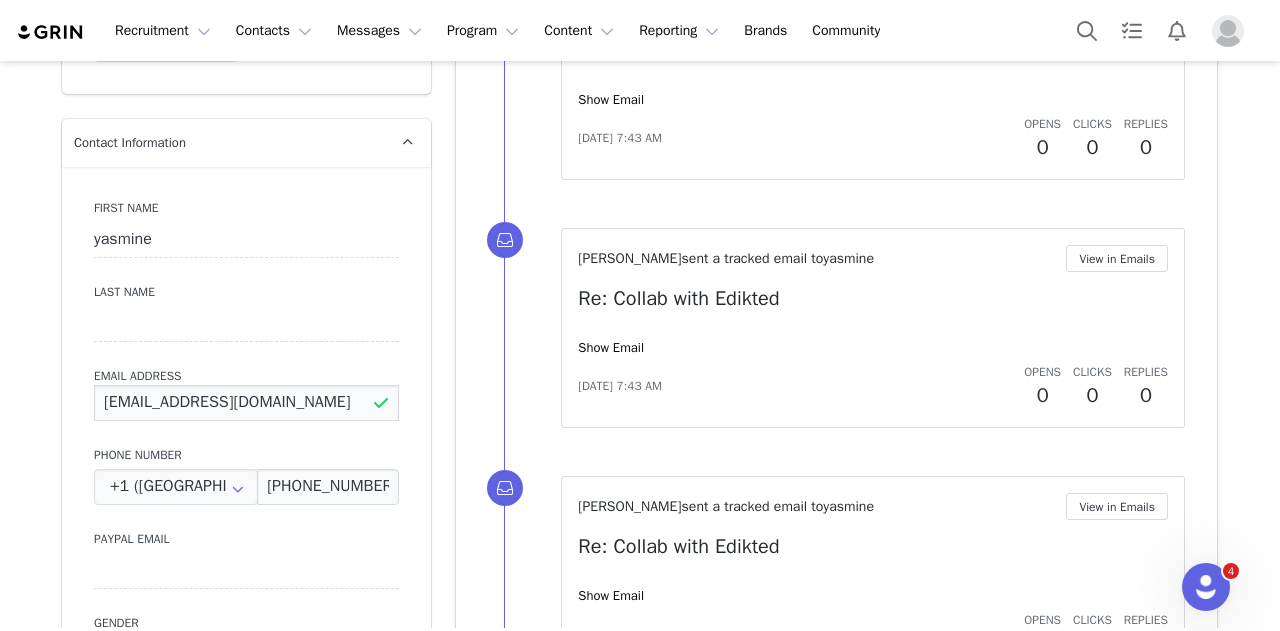 click on "yasminebateman@gmail.com" at bounding box center [246, 403] 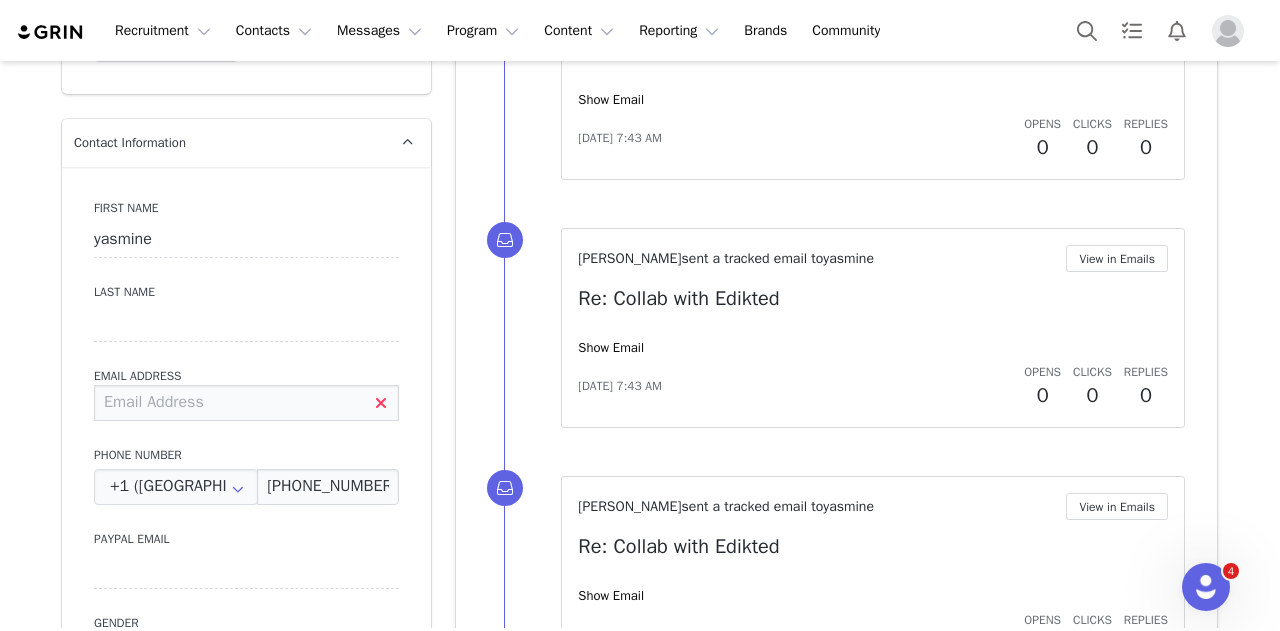 type 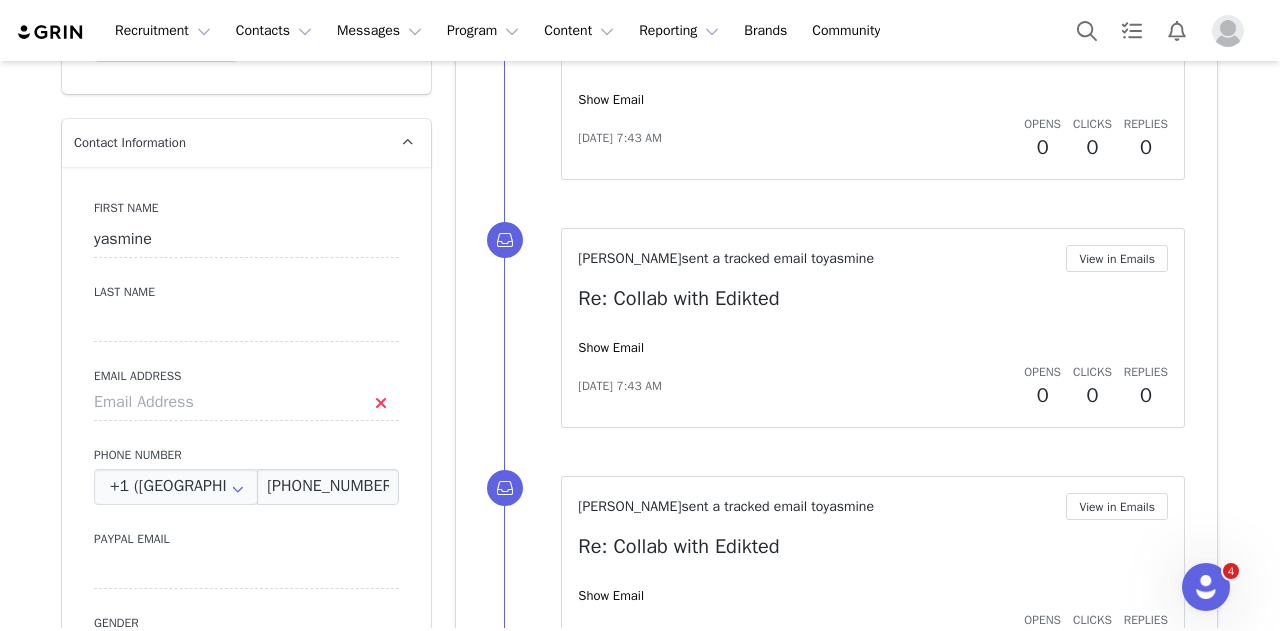 click on "First Name  yasmine  Last Name  Email Address  Phone Number  +1 (United States) +93 (Afghanistan) +358 (Aland Islands) +355 (Albania) +213 (Algeria) +376 (Andorra) +244 (Angola) +1264 (Anguilla) +1268 (Antigua And Barbuda) +54 (Argentina) +374 (Armenia) +297 (Aruba) +61 (Australia) +43 (Austria) +994 (Azerbaijan) +1242 (Bahamas) +973 (Bahrain) +880 (Bangladesh) +1246 (Barbados) +375 (Belarus) +32 (Belgium) +501 (Belize) +229 (Benin) +1441 (Bermuda) +975 (Bhutan) +591 (Bolivia) +599 (Bonaire, Sint Eustatius and Saba) +387 (Bosnia And Herzegovina) +267 (Botswana) +0 (Bouvet Island) +55 (Brazil) +673 (Brunei) +359 (Bulgaria) +226 (Burkina Faso) +257 (Burundi) +855 (Cambodia) +1 (Canada) +238 (Cape Verde) +1345 (Cayman Islands) +236 (Central African Republic) +235 (Chad) +56 (Chile) +86 (China) +61 (Christmas Island) +672 (Cocos (Keeling) Islands) +57 (Colombia) +269 (Comoros) +242 (Congo) +243 (Congo, The Democratic Republic Of The) +682 (Cook Islands) +506 (Costa Rica) +225 (Côte d'Ivoire) +385 (Croatia)" at bounding box center [246, 532] 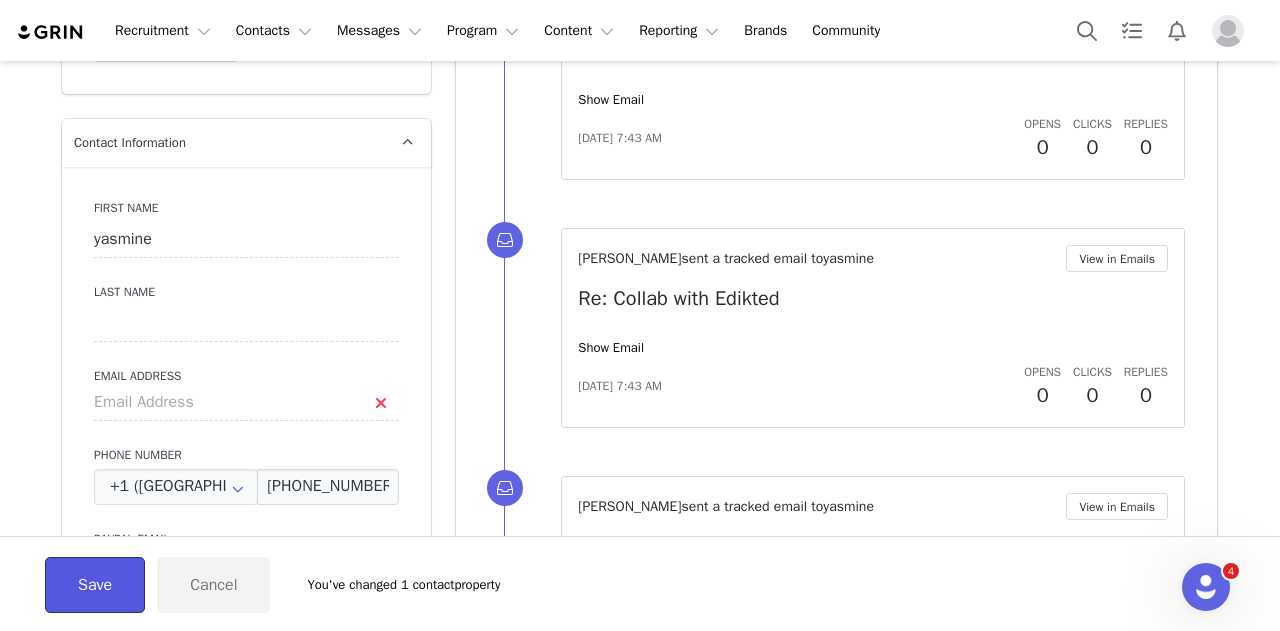 click on "Save" at bounding box center (95, 585) 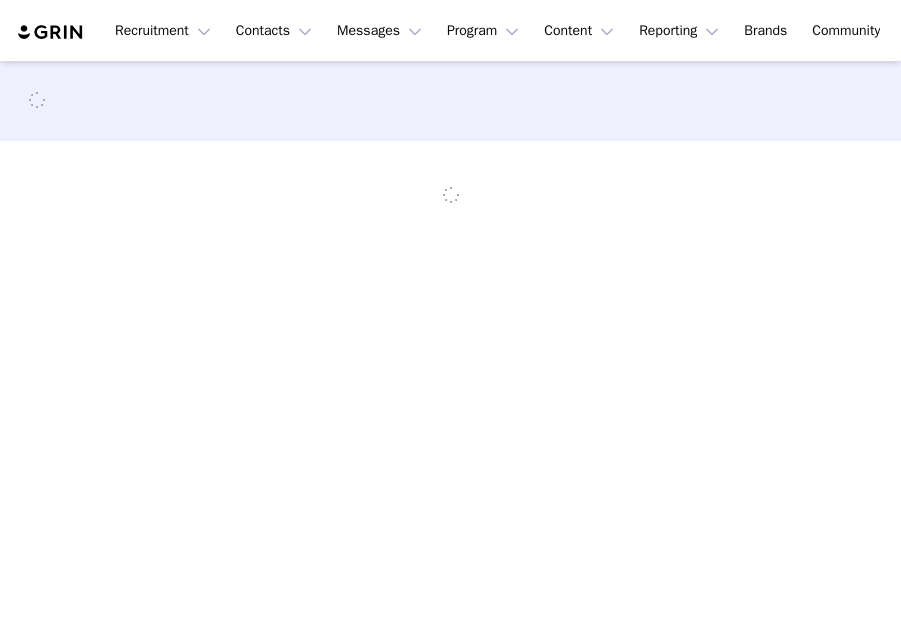scroll, scrollTop: 0, scrollLeft: 0, axis: both 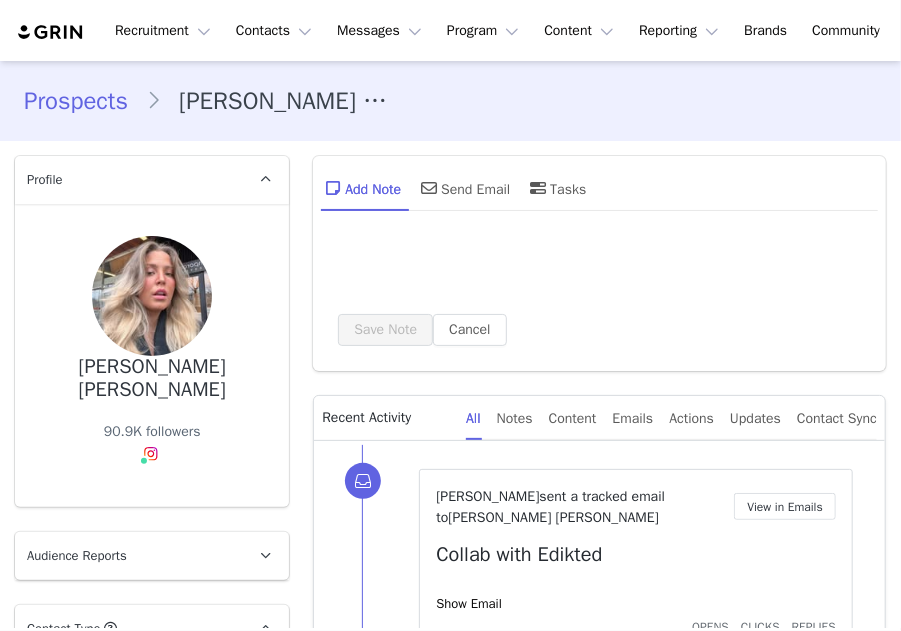 type on "+1 ([GEOGRAPHIC_DATA])" 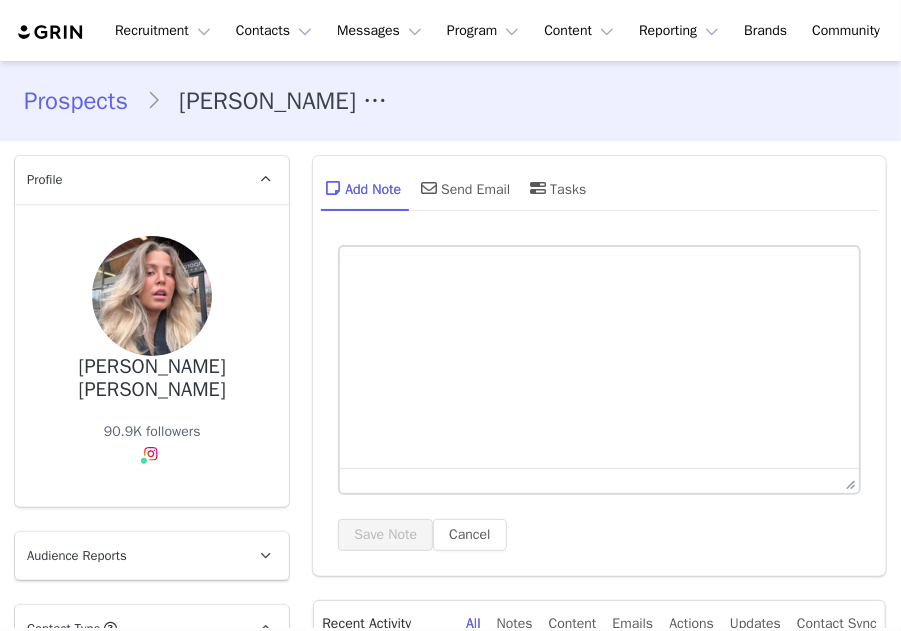 scroll, scrollTop: 0, scrollLeft: 0, axis: both 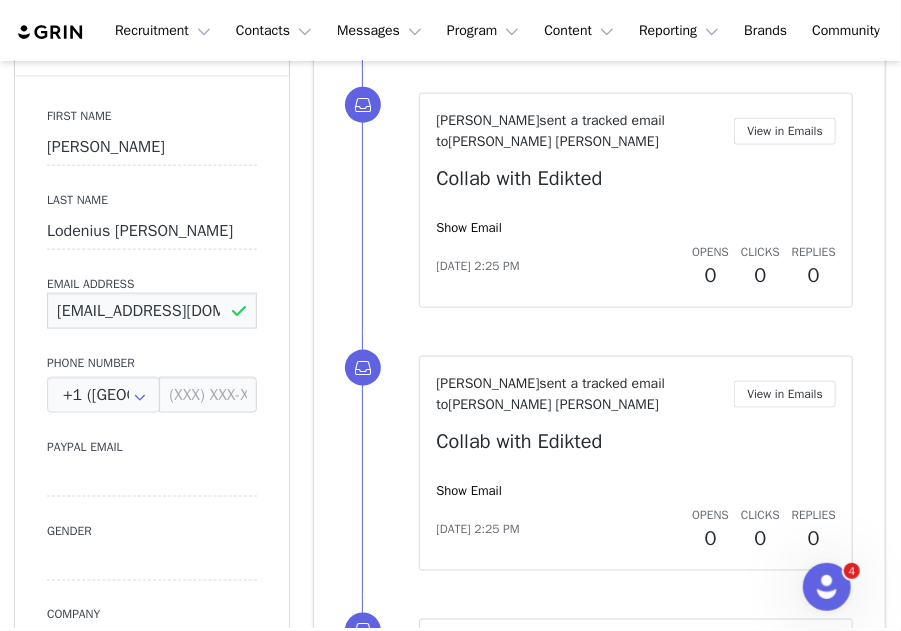 click on "lodeniusbjorkolivia@gmail.com" at bounding box center [152, 311] 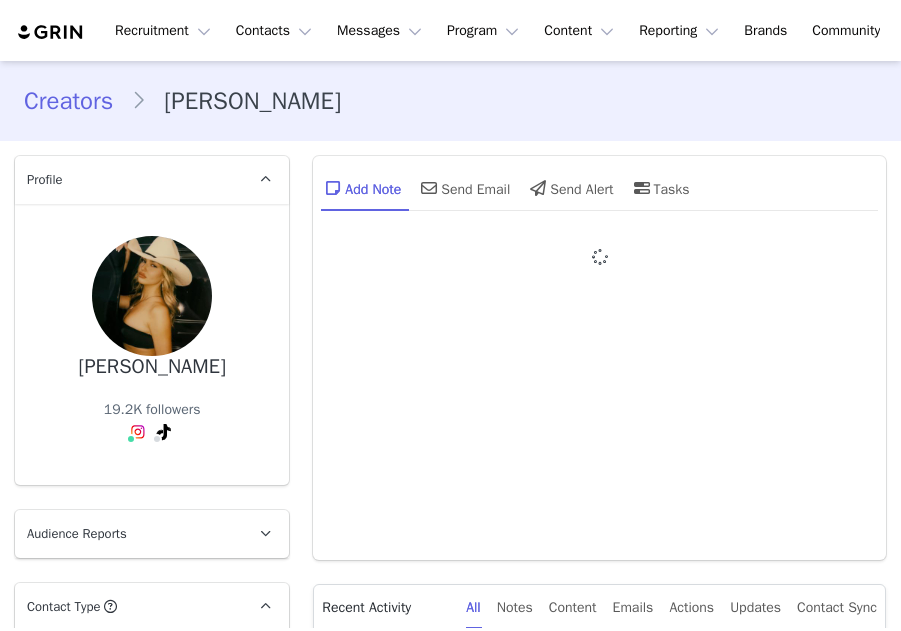 scroll, scrollTop: 0, scrollLeft: 0, axis: both 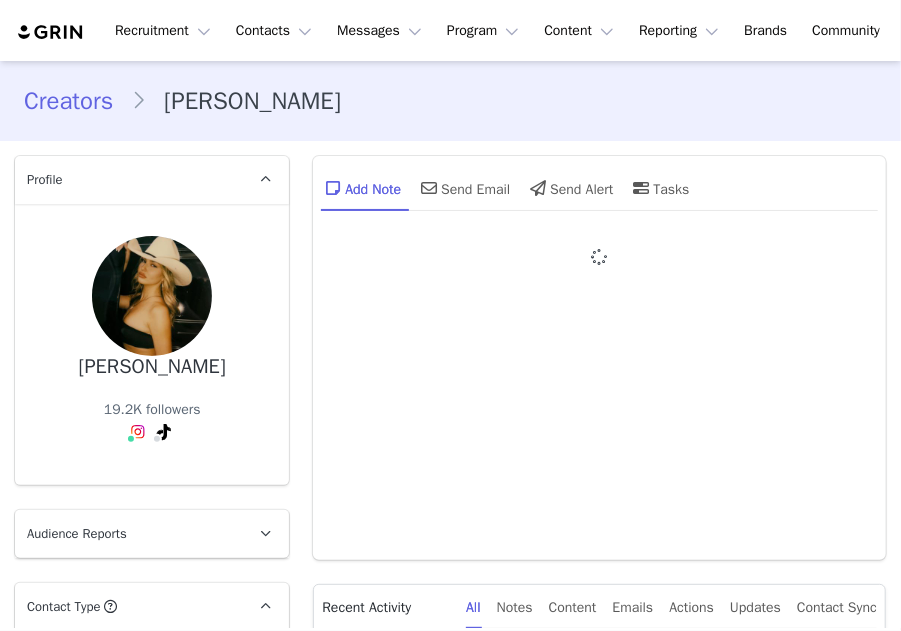 type on "+1 ([GEOGRAPHIC_DATA])" 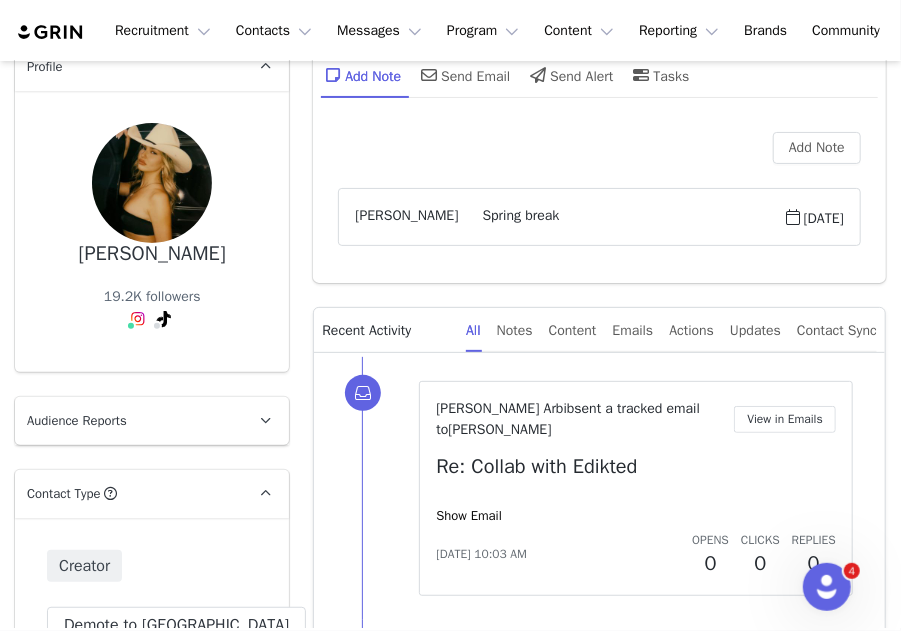 scroll, scrollTop: 600, scrollLeft: 0, axis: vertical 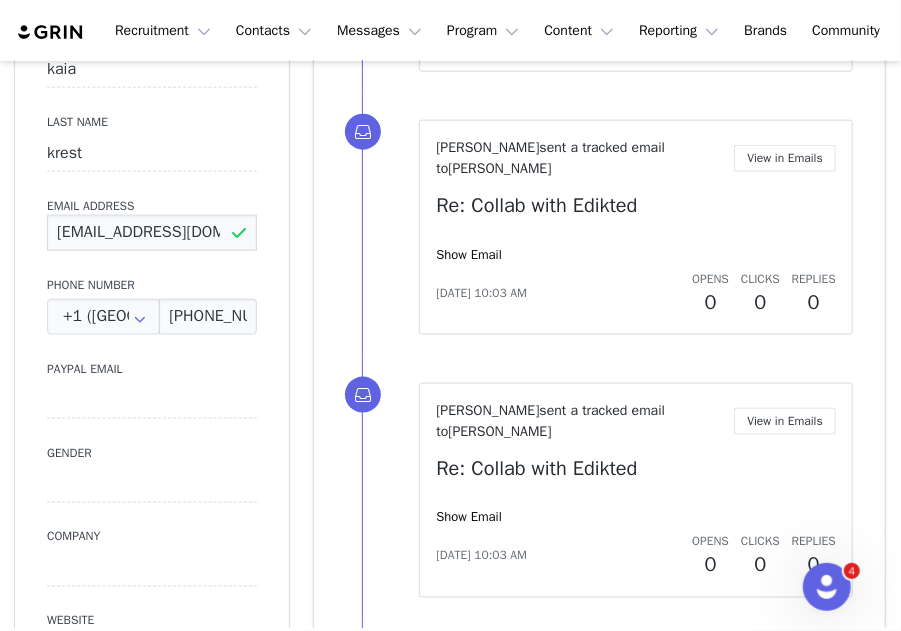 click on "kaiakrest@hotmail.com" at bounding box center [152, 233] 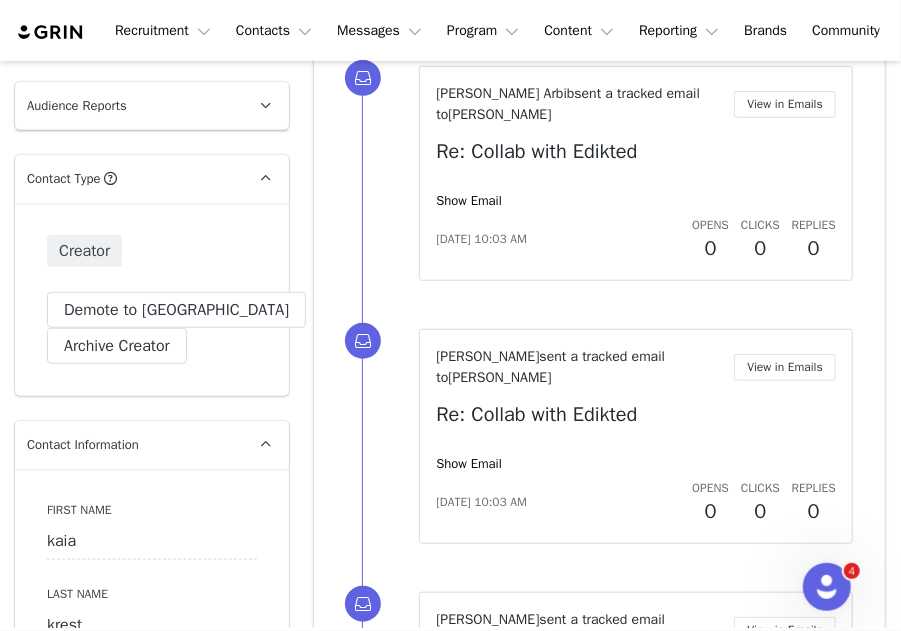 scroll, scrollTop: 400, scrollLeft: 0, axis: vertical 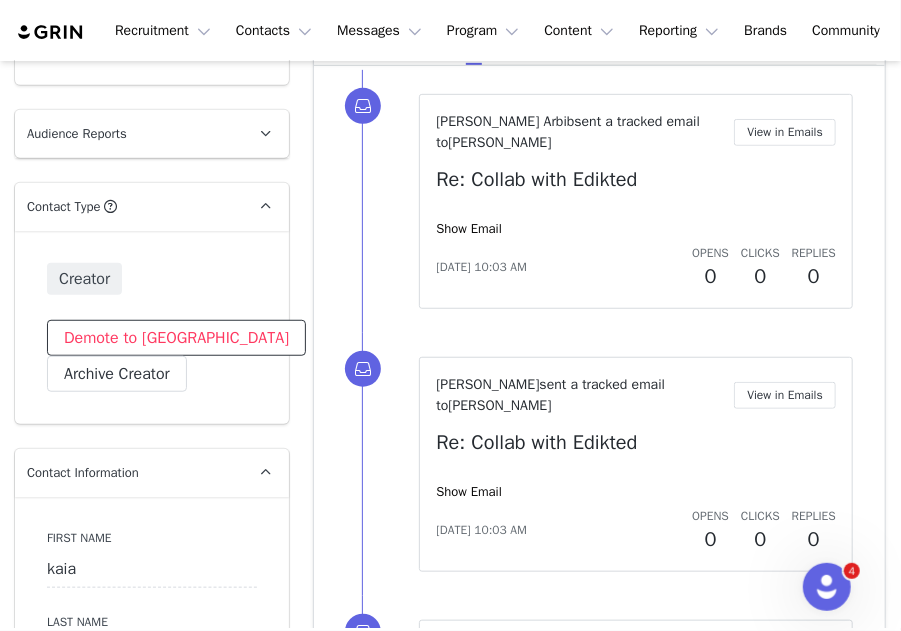 click on "Demote to Prospect" at bounding box center [176, 338] 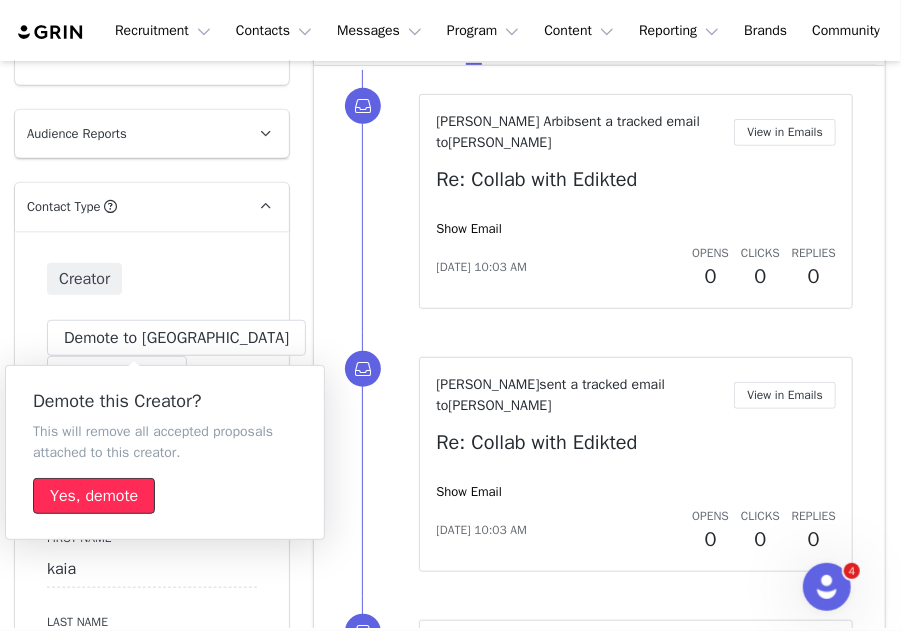 click on "Yes, demote" at bounding box center [94, 496] 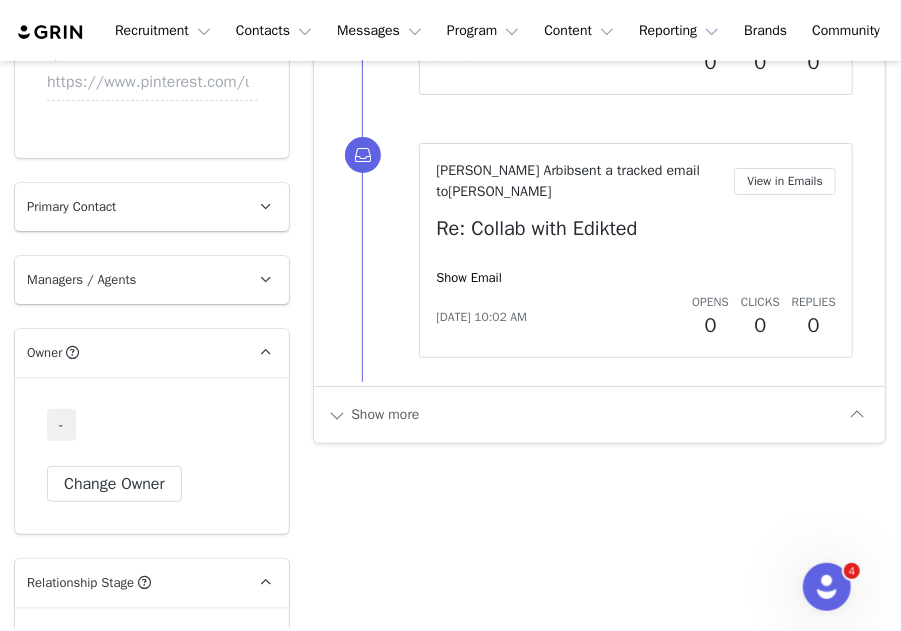 scroll, scrollTop: 2900, scrollLeft: 0, axis: vertical 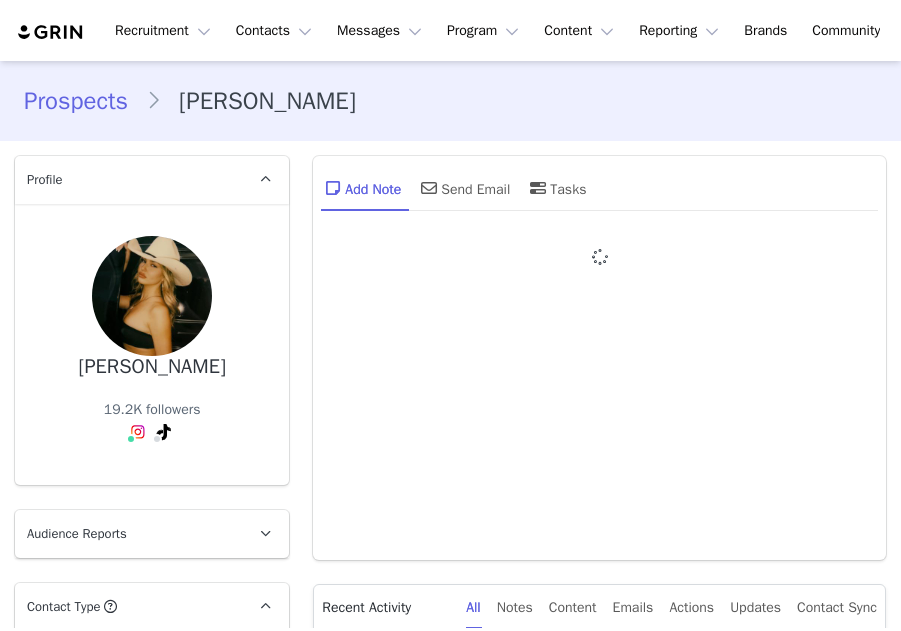 type on "+1 ([GEOGRAPHIC_DATA])" 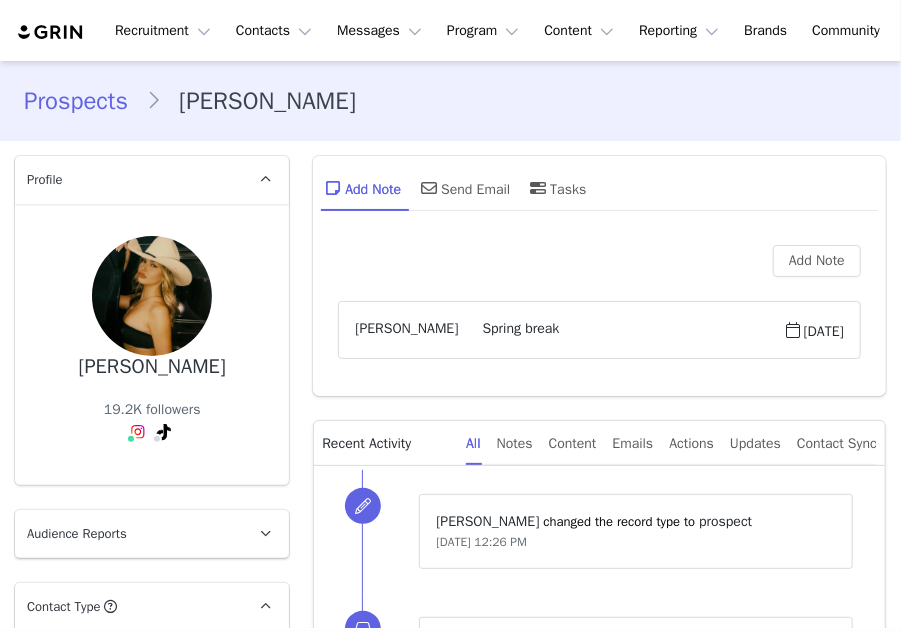 scroll, scrollTop: 500, scrollLeft: 0, axis: vertical 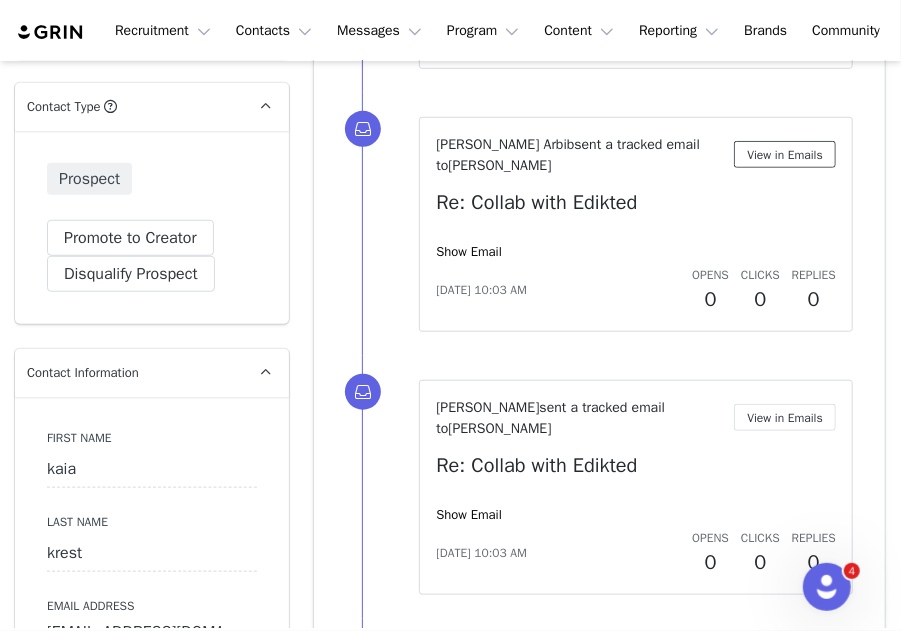 click on "View in Emails" at bounding box center (785, 154) 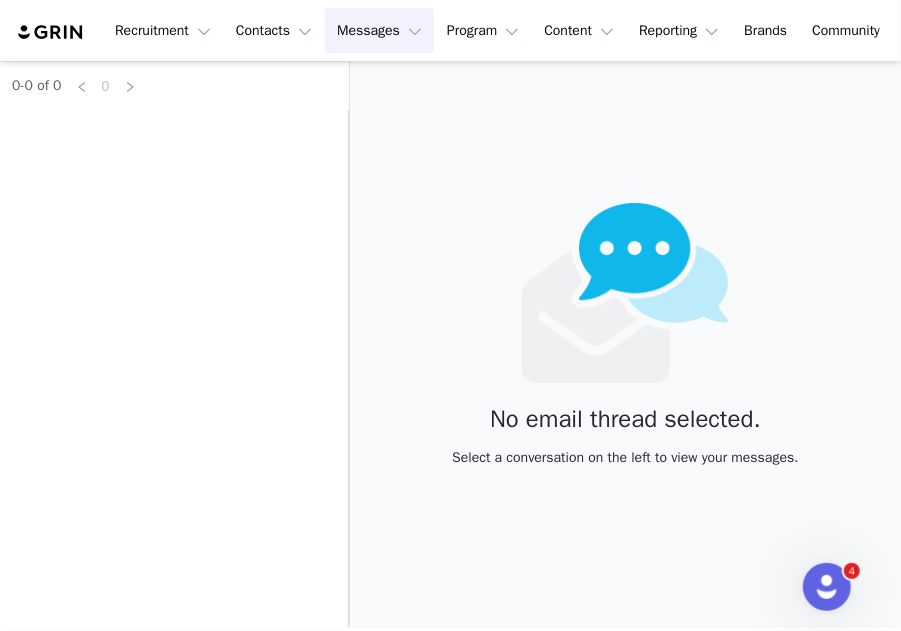 scroll, scrollTop: 0, scrollLeft: 0, axis: both 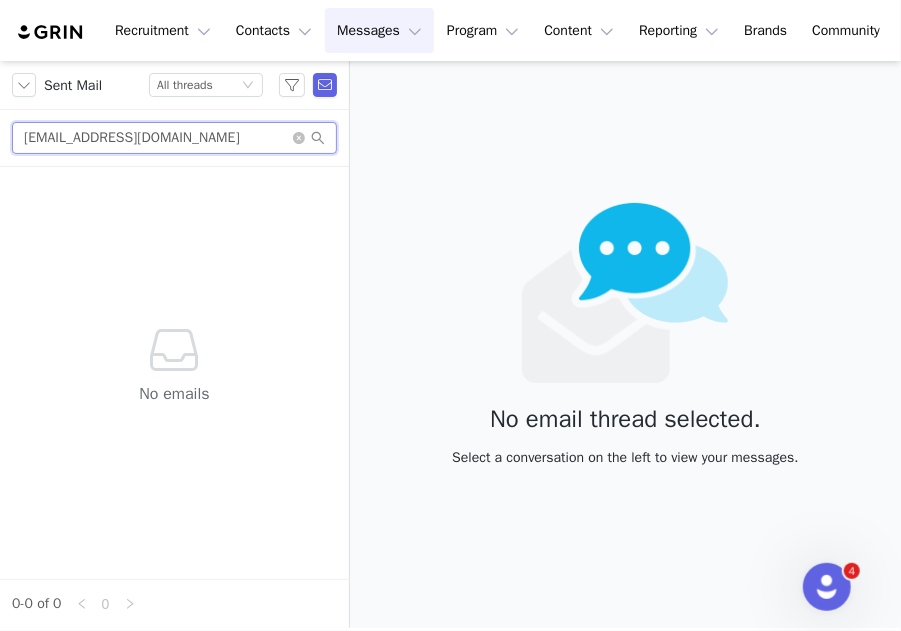 click on "elidiaacardenas23@gmail.com" at bounding box center (174, 138) 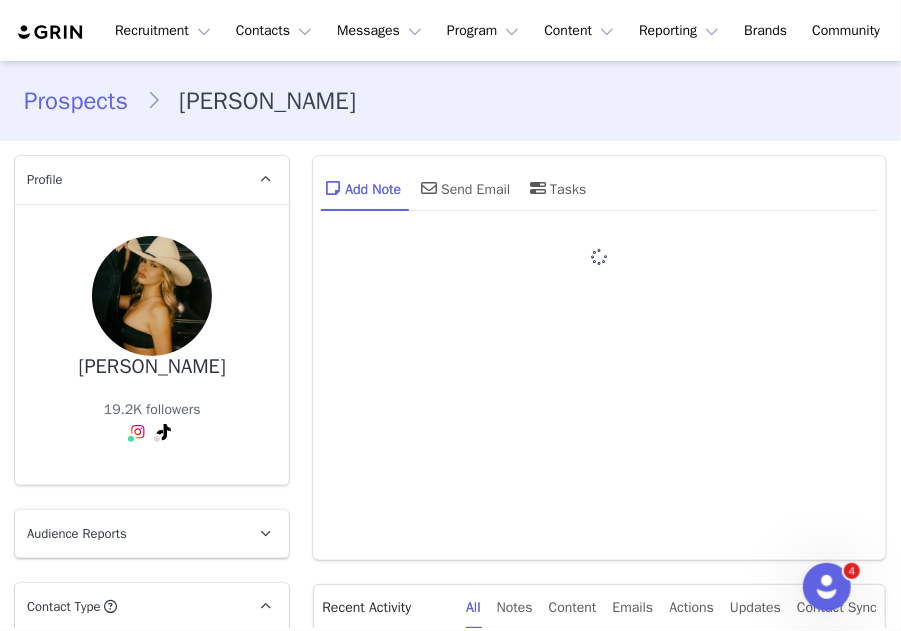 type on "+1 ([GEOGRAPHIC_DATA])" 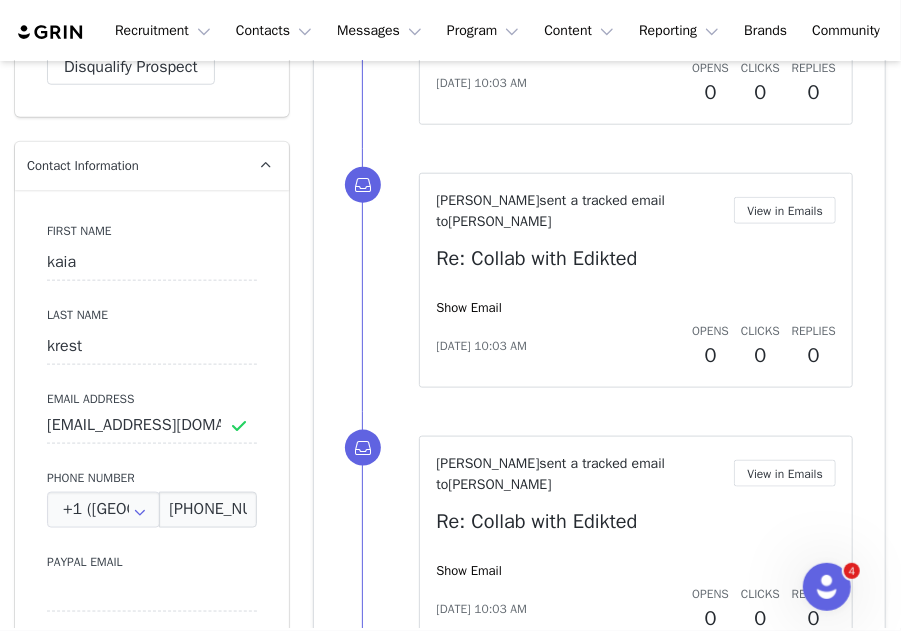 scroll, scrollTop: 700, scrollLeft: 0, axis: vertical 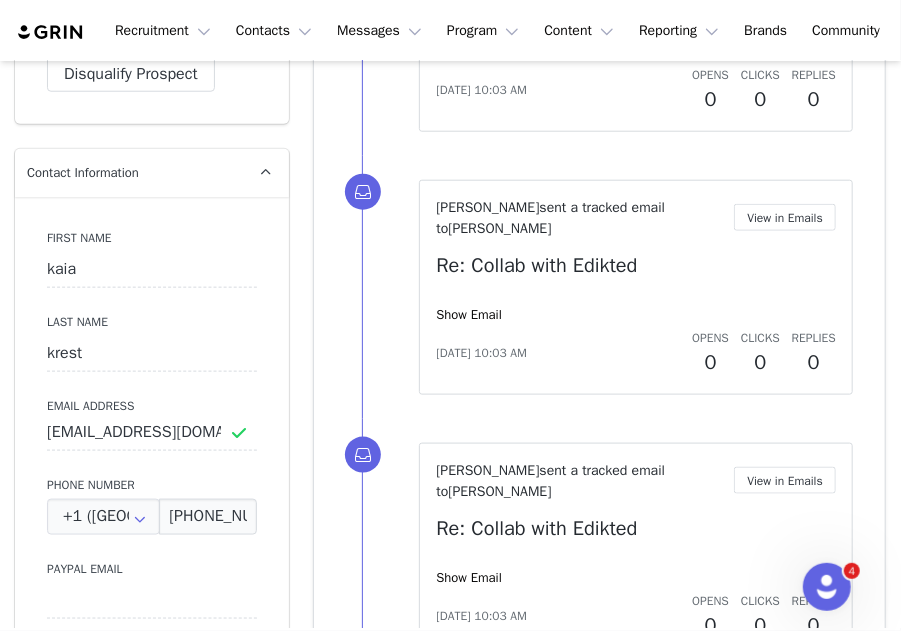click on "Clicks" at bounding box center [760, 338] 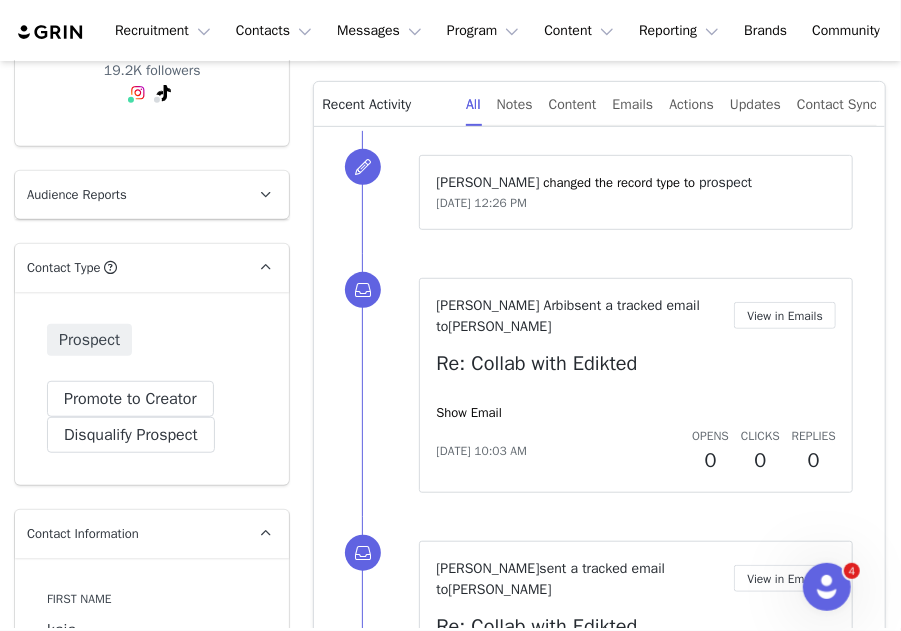 scroll, scrollTop: 300, scrollLeft: 0, axis: vertical 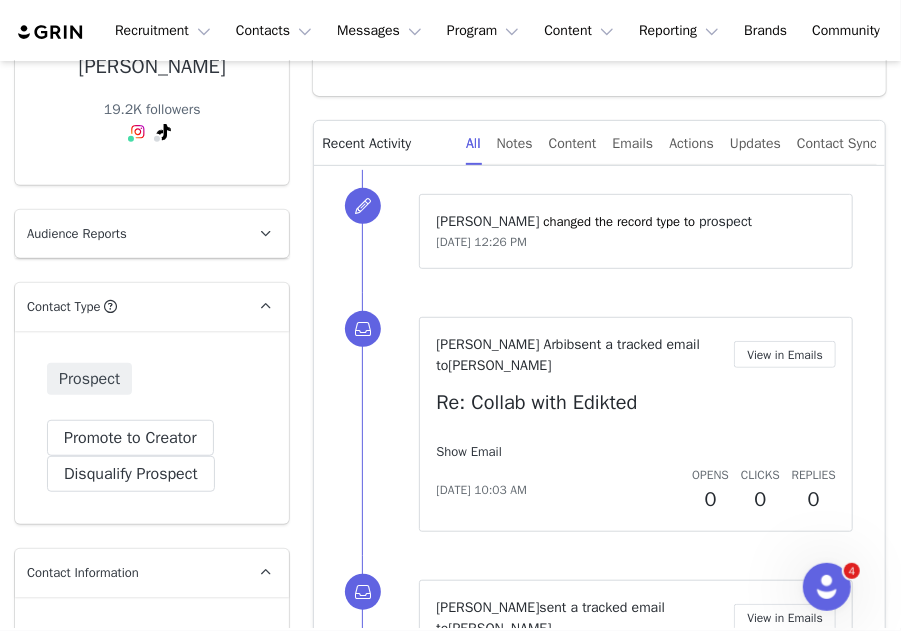 click on "Show Email" at bounding box center (469, 451) 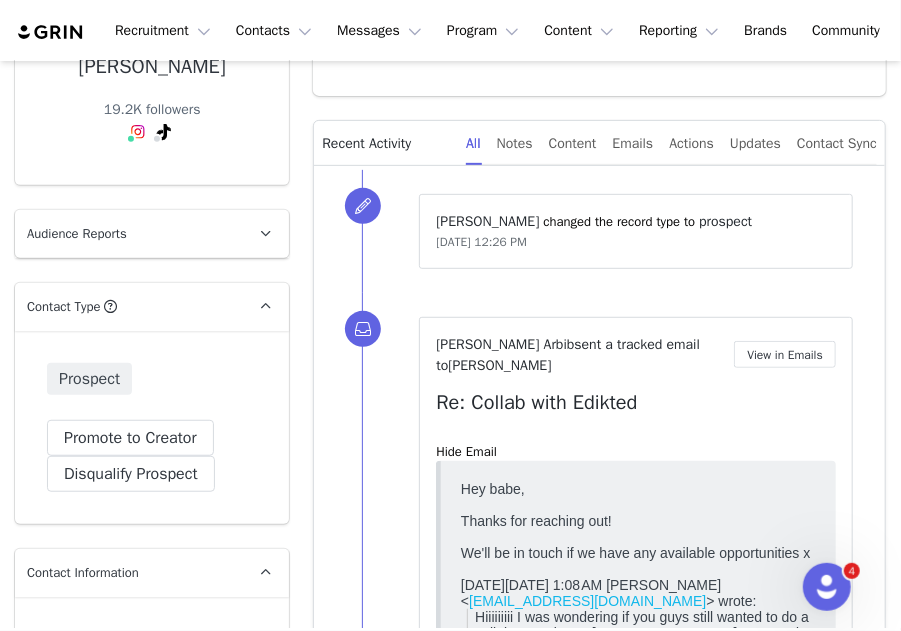 scroll, scrollTop: 0, scrollLeft: 0, axis: both 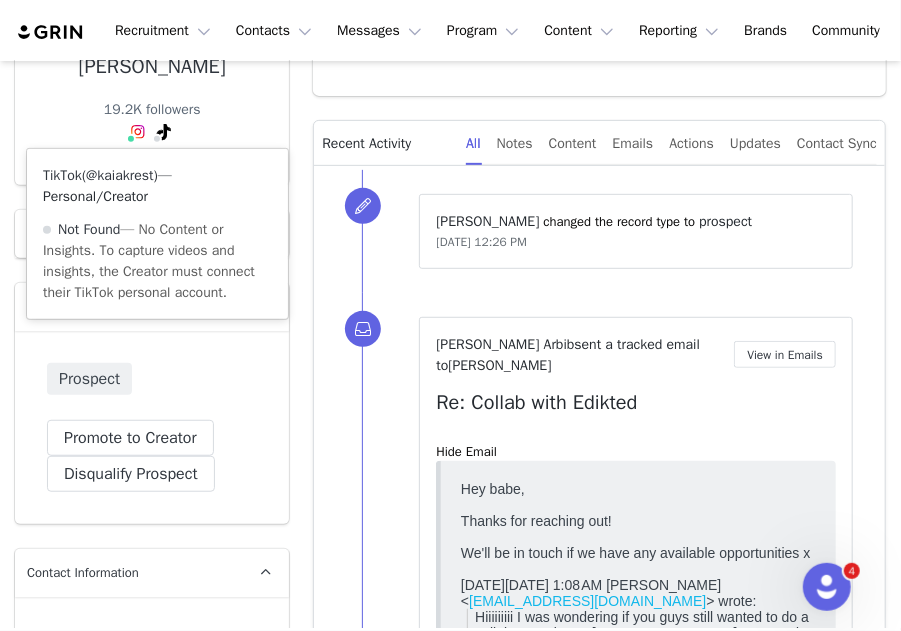 click on "@kaiakrest" at bounding box center [119, 175] 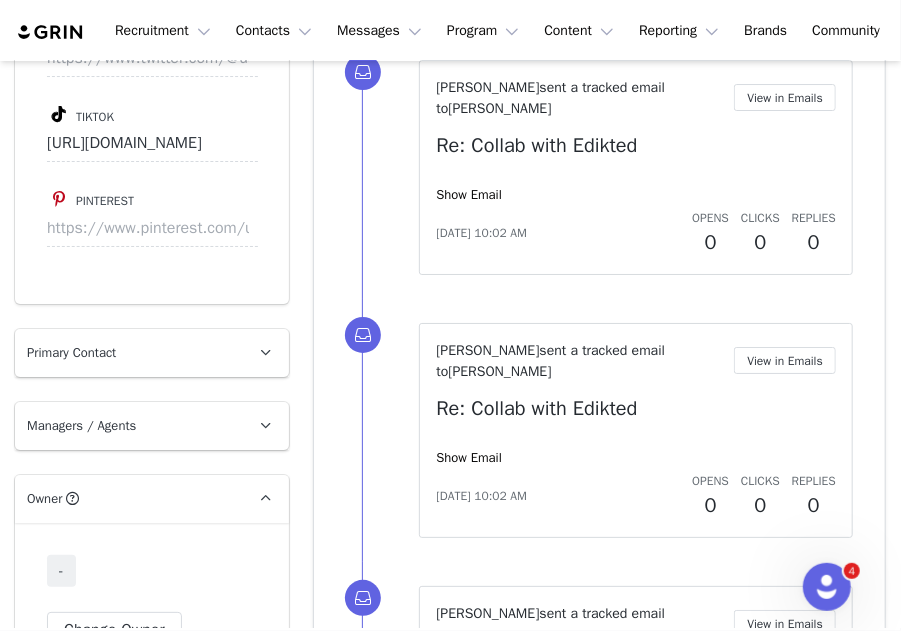 scroll, scrollTop: 2800, scrollLeft: 0, axis: vertical 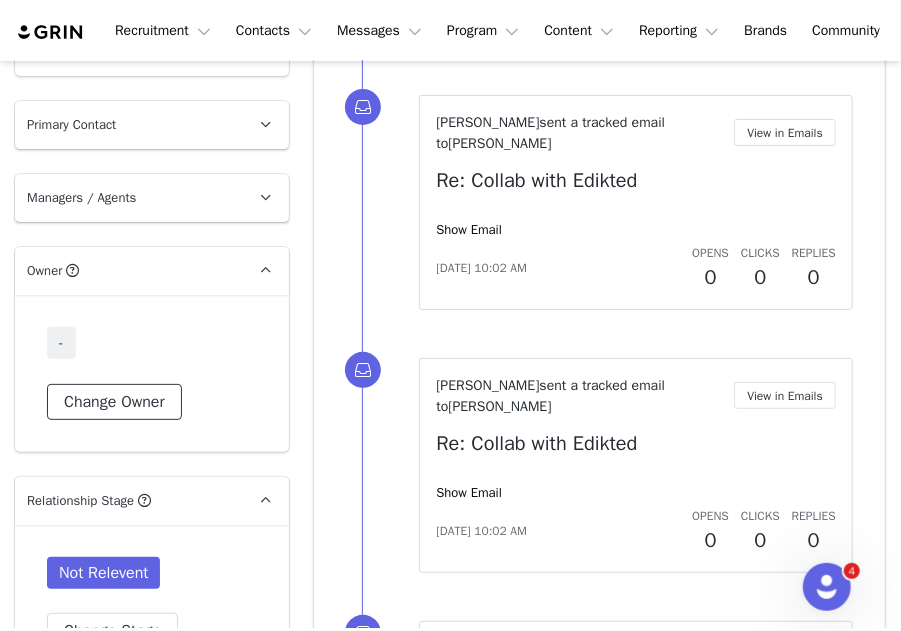 click on "Change Owner" at bounding box center (114, 402) 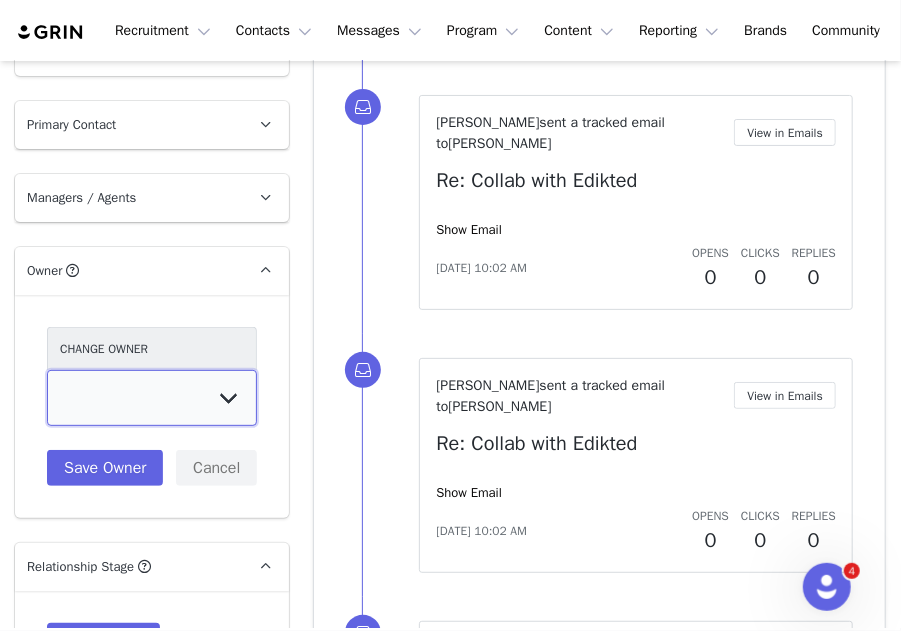 click on "[PERSON_NAME]   [PERSON_NAME]   [PERSON_NAME] [PERSON_NAME] [DEMOGRAPHIC_DATA]   [PERSON_NAME]   [PERSON_NAME]   [PERSON_NAME]   [PERSON_NAME]   [PERSON_NAME]   [PERSON_NAME]   [PERSON_NAME]   [PERSON_NAME]   [PERSON_NAME]   [PERSON_NAME]   [PERSON_NAME]   Support Service   [PERSON_NAME]   [PERSON_NAME]   [PERSON_NAME]" at bounding box center [152, 398] 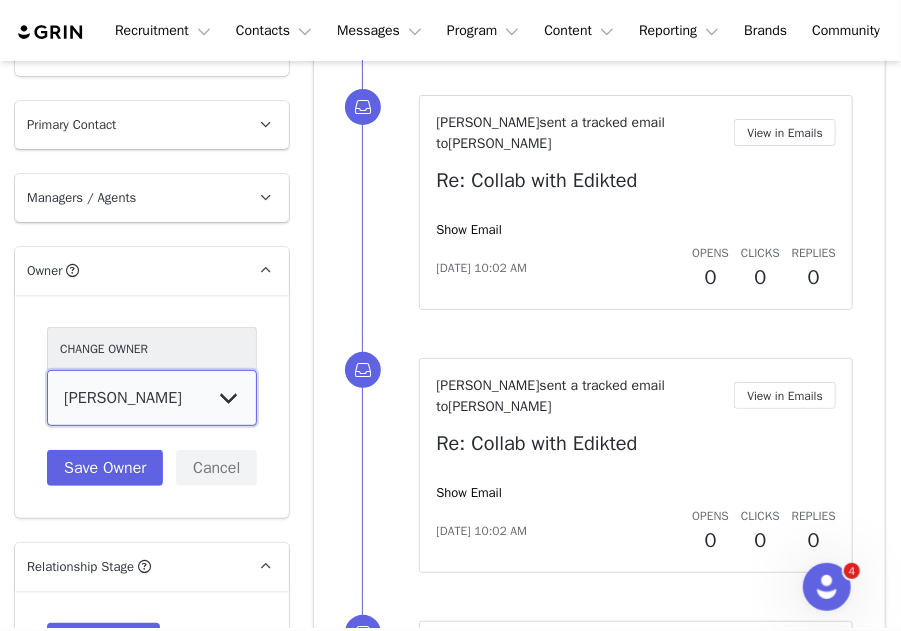 click on "[PERSON_NAME]   [PERSON_NAME]   [PERSON_NAME] [PERSON_NAME] [DEMOGRAPHIC_DATA]   [PERSON_NAME]   [PERSON_NAME]   [PERSON_NAME]   [PERSON_NAME]   [PERSON_NAME]   [PERSON_NAME]   [PERSON_NAME]   [PERSON_NAME]   [PERSON_NAME]   [PERSON_NAME]   [PERSON_NAME]   Support Service   [PERSON_NAME]   [PERSON_NAME]   [PERSON_NAME]" at bounding box center (152, 398) 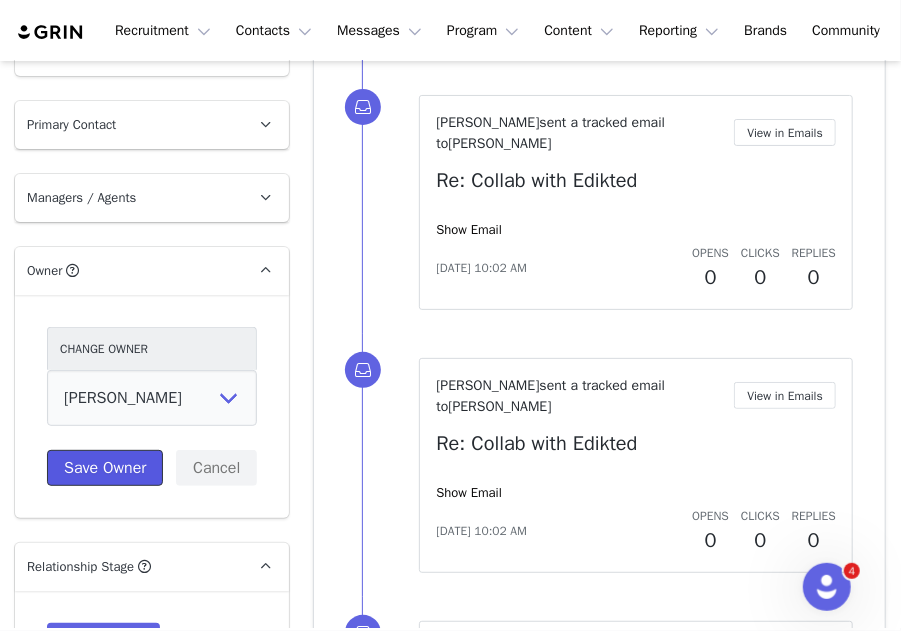 click on "Save Owner" at bounding box center [105, 468] 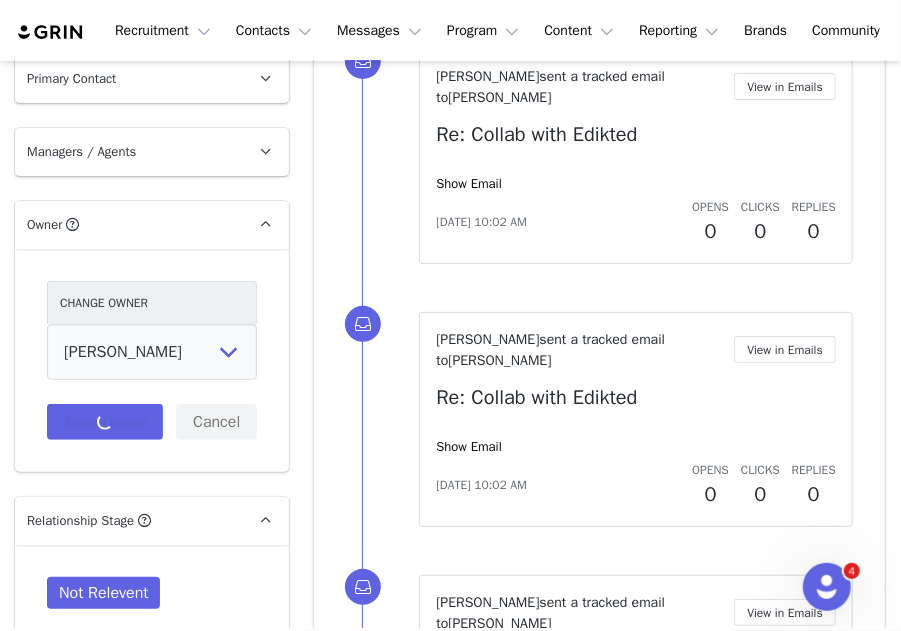 scroll, scrollTop: 3000, scrollLeft: 0, axis: vertical 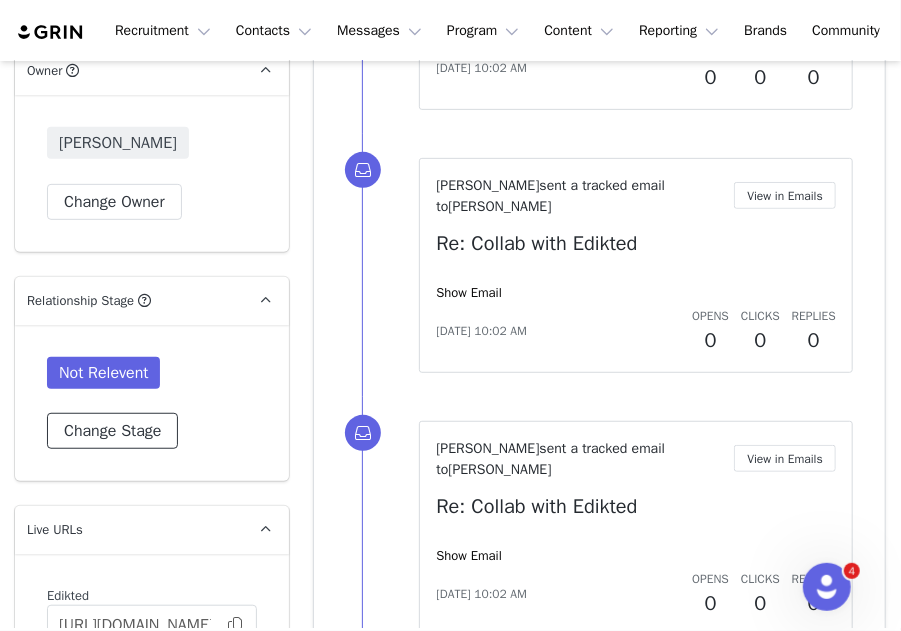 click on "Change Stage" at bounding box center (112, 431) 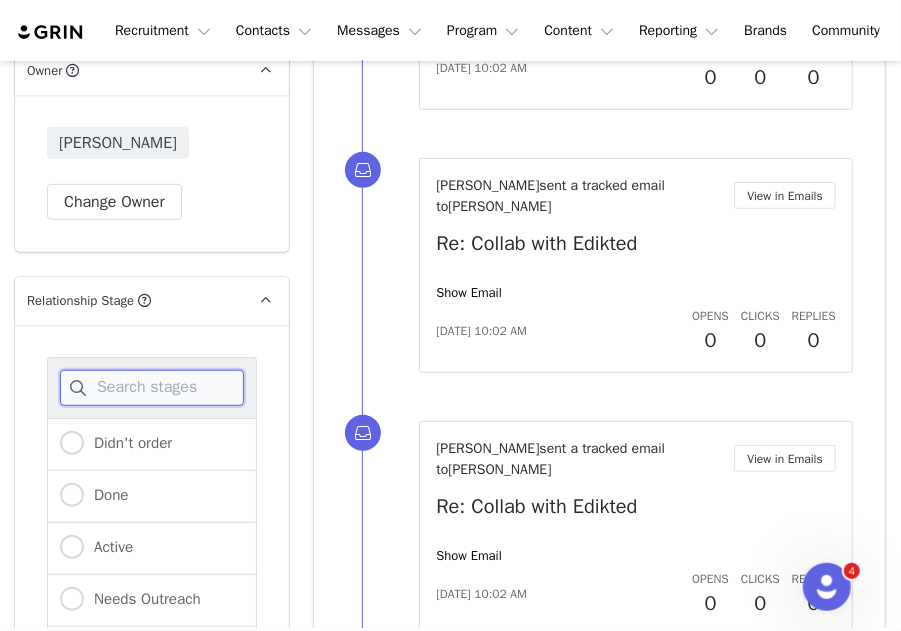 click at bounding box center (152, 388) 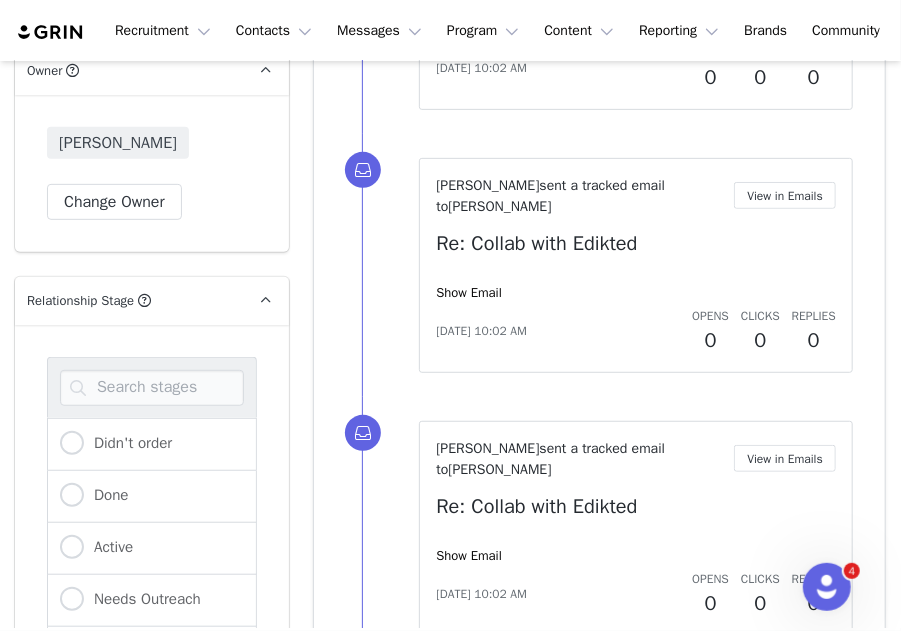 click on "In Process" at bounding box center (123, 651) 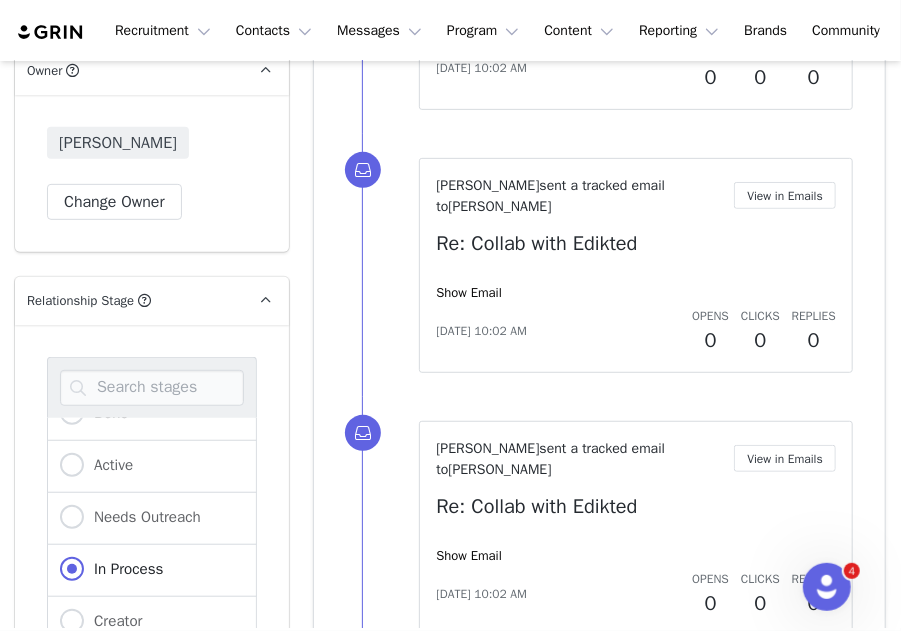scroll, scrollTop: 200, scrollLeft: 0, axis: vertical 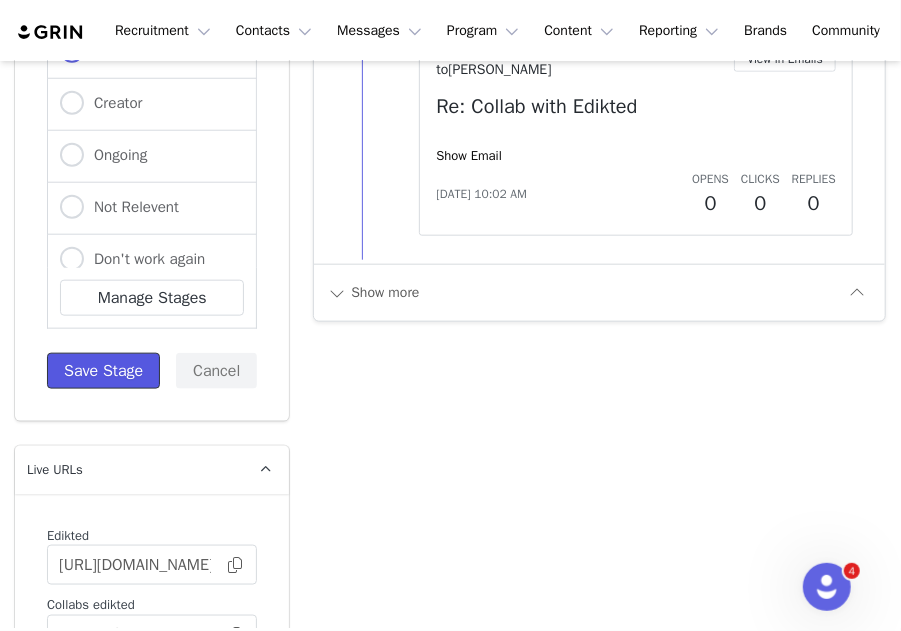 click on "Save Stage" at bounding box center [103, 371] 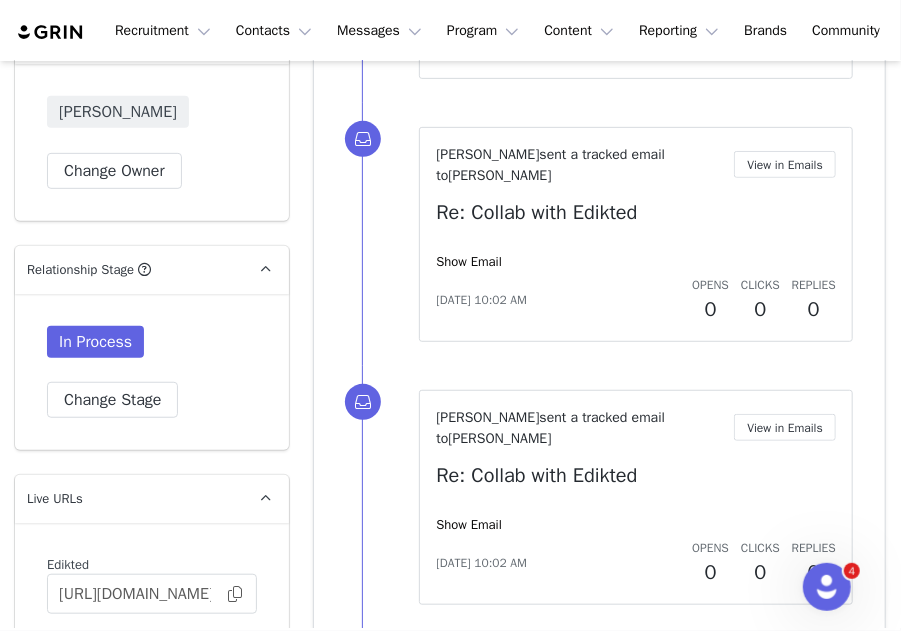 scroll, scrollTop: 3029, scrollLeft: 0, axis: vertical 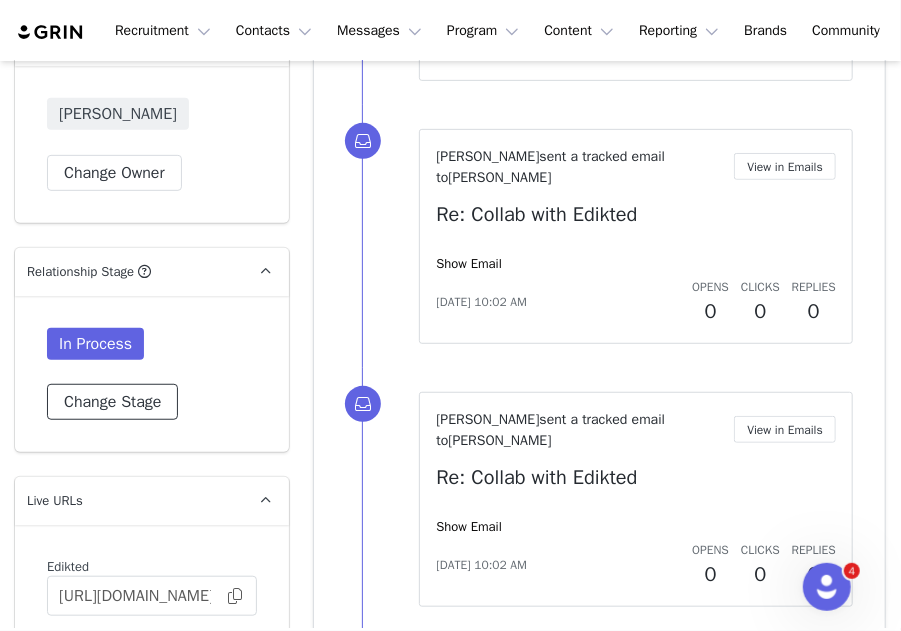 click on "Change Stage" at bounding box center [112, 402] 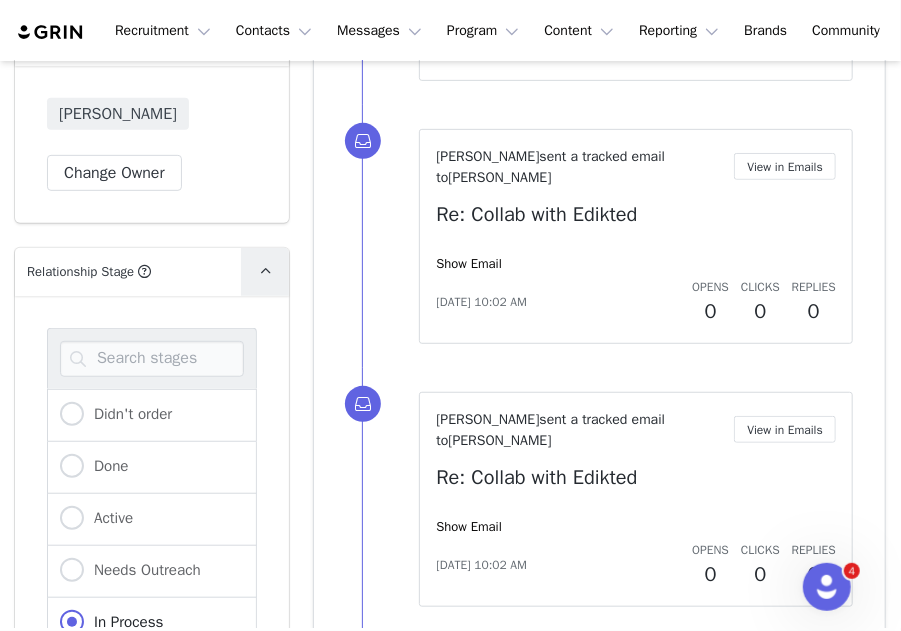 click at bounding box center (265, 271) 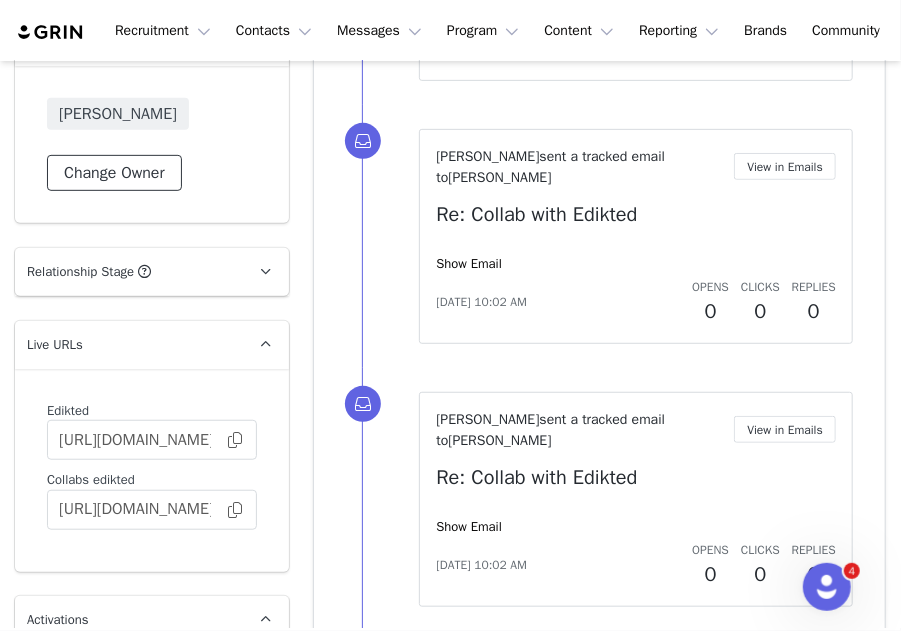 click on "Change Owner" at bounding box center (114, 173) 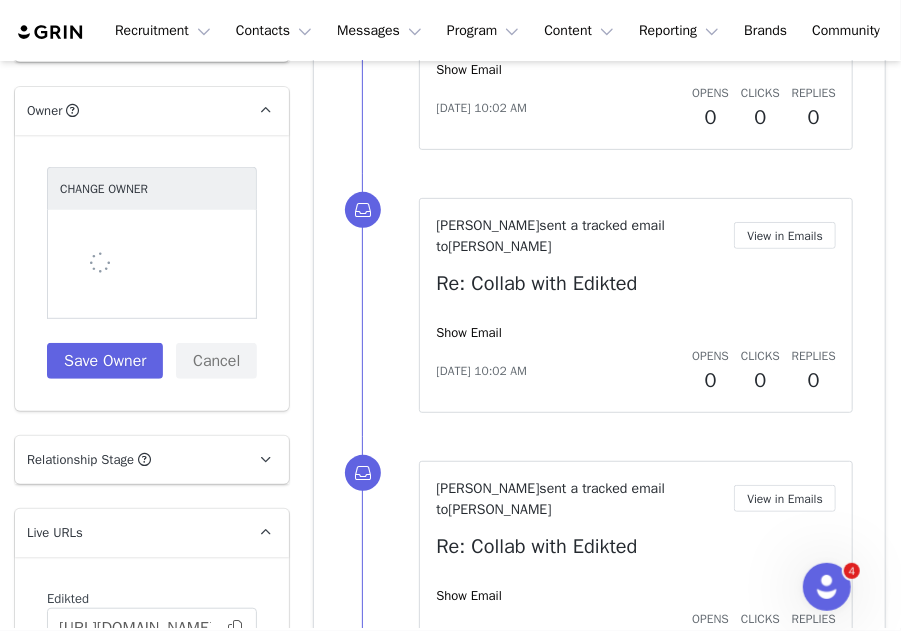scroll, scrollTop: 2929, scrollLeft: 0, axis: vertical 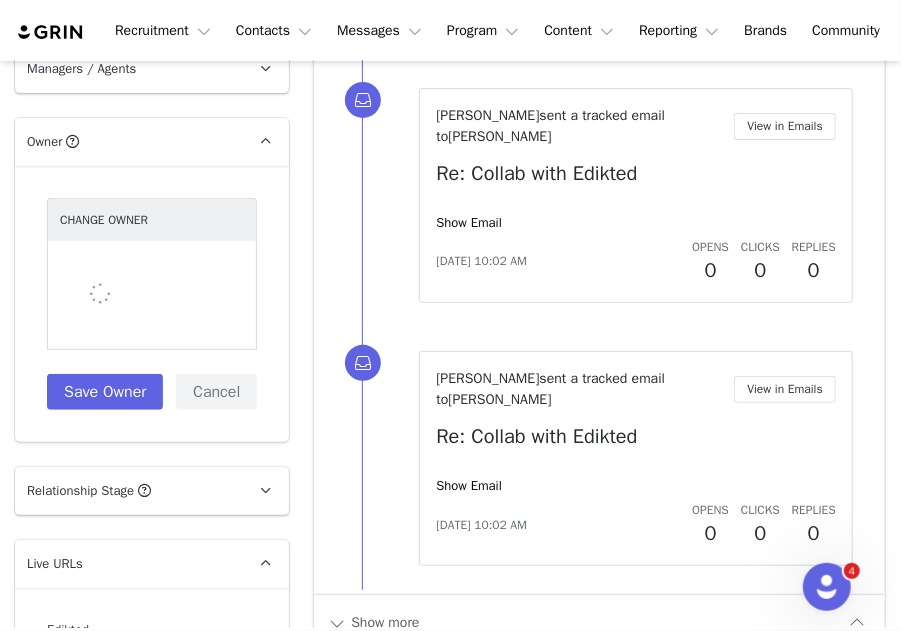 select on "fda28964-85f6-4915-b8a1-8315b608d9b2" 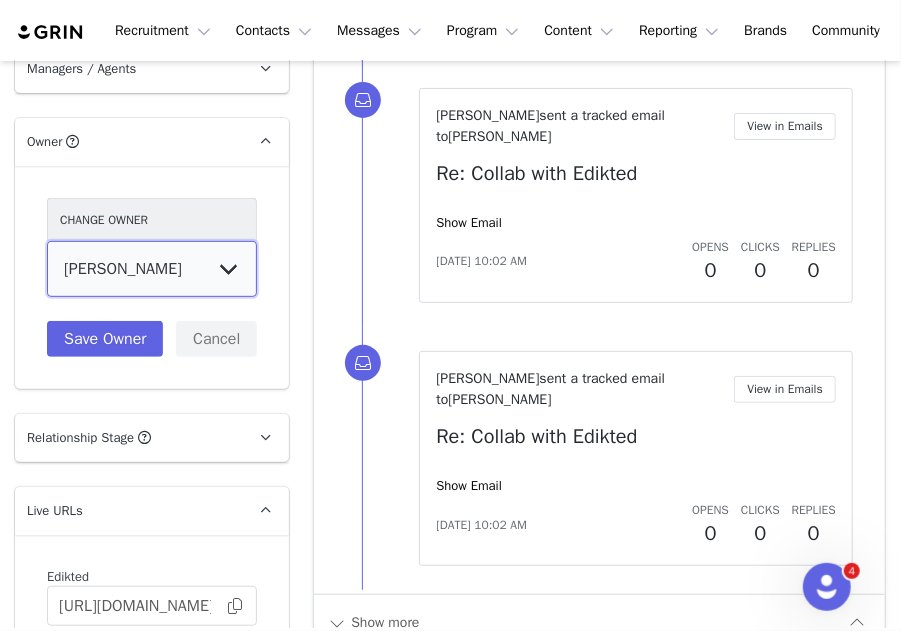 click on "[PERSON_NAME]   [PERSON_NAME]   [PERSON_NAME] [PERSON_NAME] [DEMOGRAPHIC_DATA]   [PERSON_NAME]   [PERSON_NAME]   [PERSON_NAME]   [PERSON_NAME]   [PERSON_NAME]   [PERSON_NAME]   [PERSON_NAME]   [PERSON_NAME]   [PERSON_NAME]   [PERSON_NAME]   [PERSON_NAME]   Support Service   [PERSON_NAME]   [PERSON_NAME]   [PERSON_NAME]" at bounding box center (152, 269) 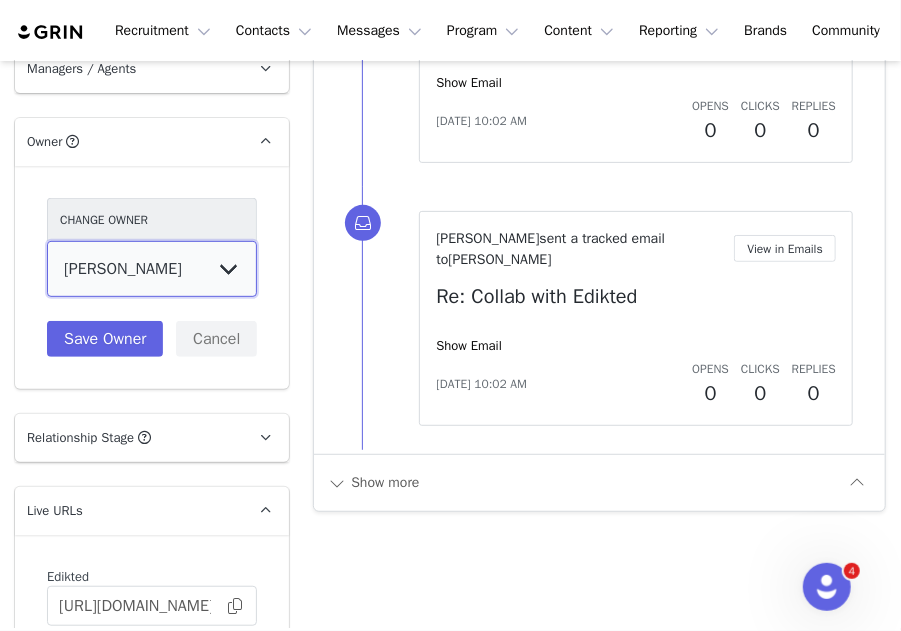 click on "[PERSON_NAME]   [PERSON_NAME]   [PERSON_NAME] [PERSON_NAME] [DEMOGRAPHIC_DATA]   [PERSON_NAME]   [PERSON_NAME]   [PERSON_NAME]   [PERSON_NAME]   [PERSON_NAME]   [PERSON_NAME]   [PERSON_NAME]   [PERSON_NAME]   [PERSON_NAME]   [PERSON_NAME]   [PERSON_NAME]   Support Service   [PERSON_NAME]   [PERSON_NAME]   [PERSON_NAME]" at bounding box center (152, 269) 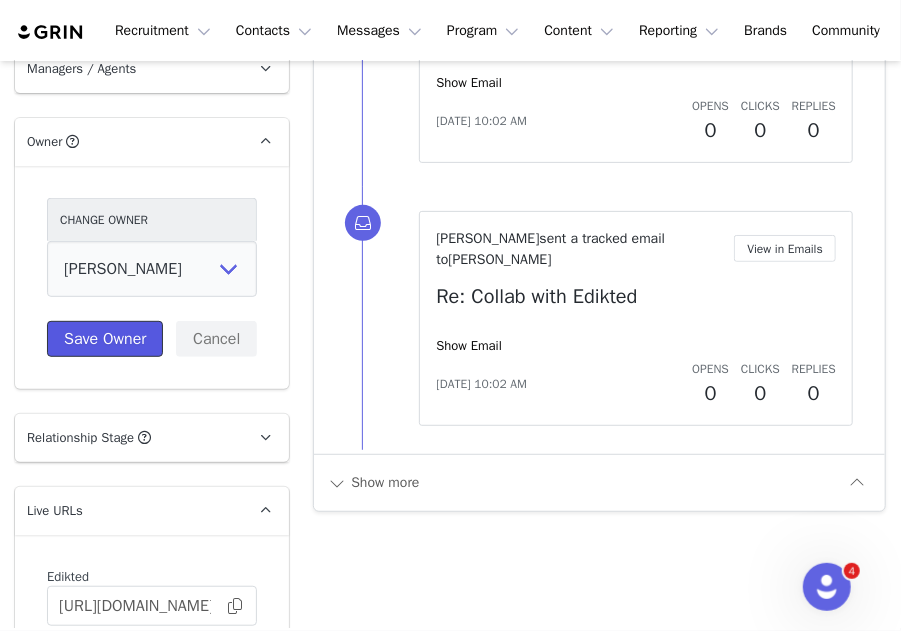 click on "Save Owner" at bounding box center (105, 339) 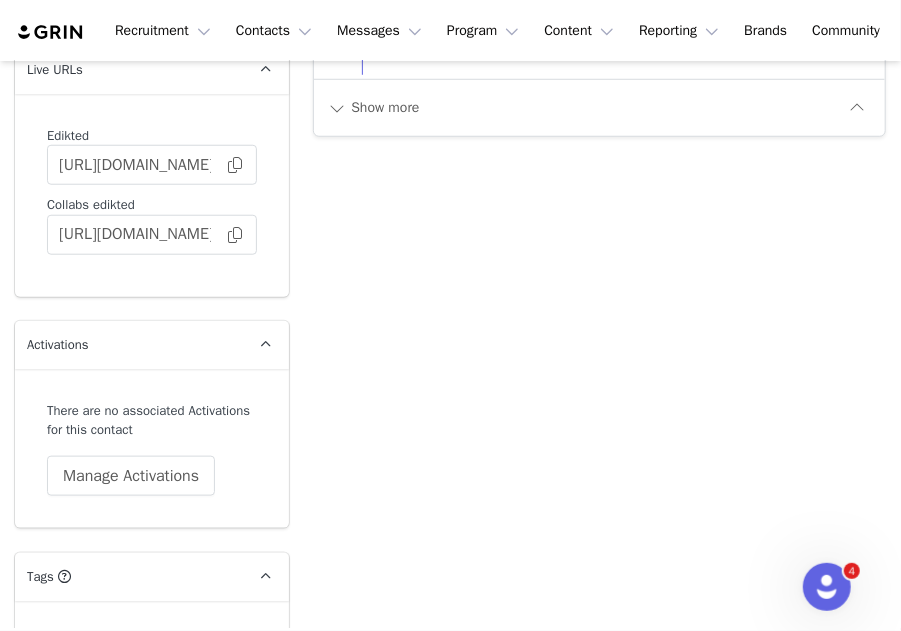 scroll, scrollTop: 3372, scrollLeft: 0, axis: vertical 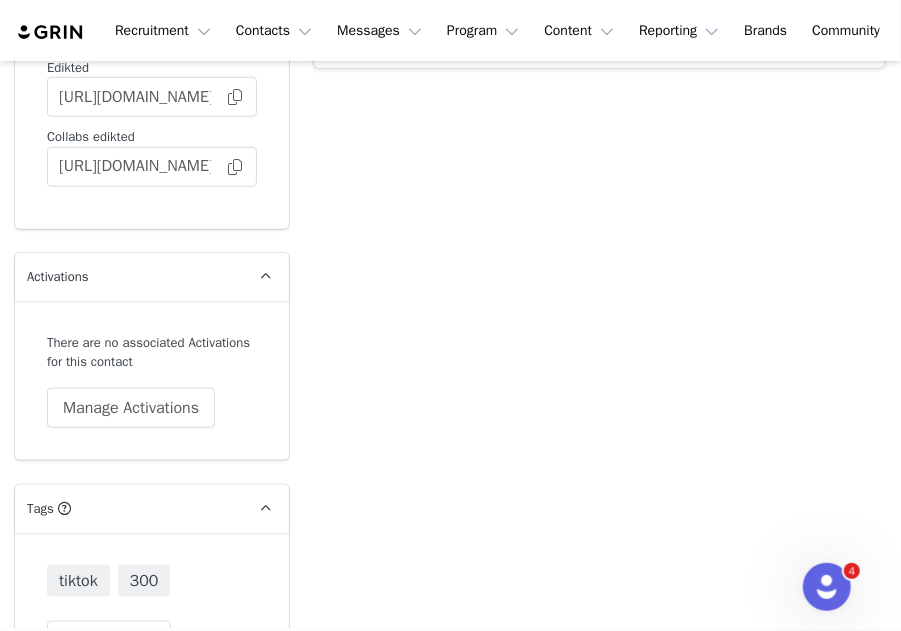 click on "tiktok   300  Change Tags" at bounding box center (152, 611) 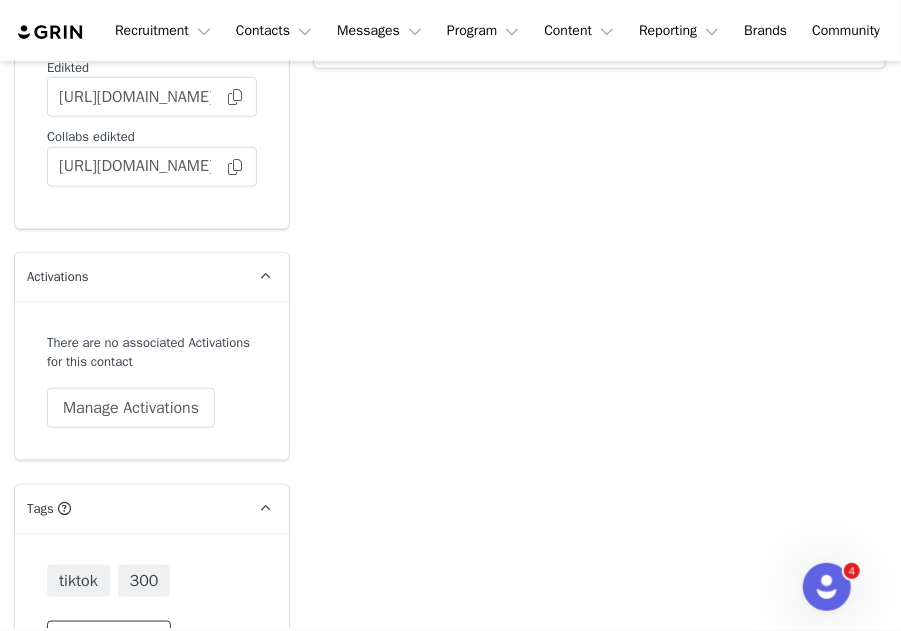 click on "Change Tags" at bounding box center [109, 639] 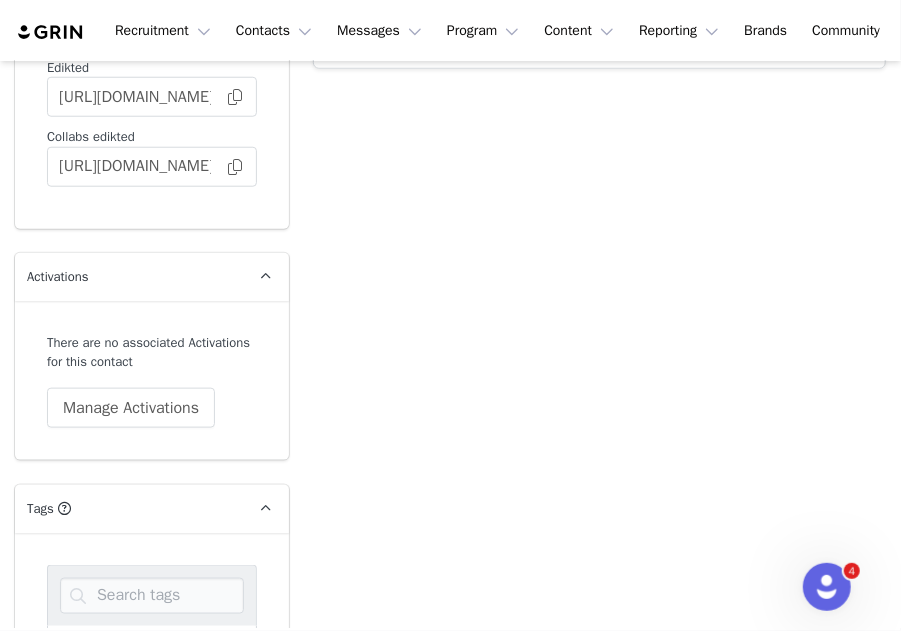 click at bounding box center (152, 595) 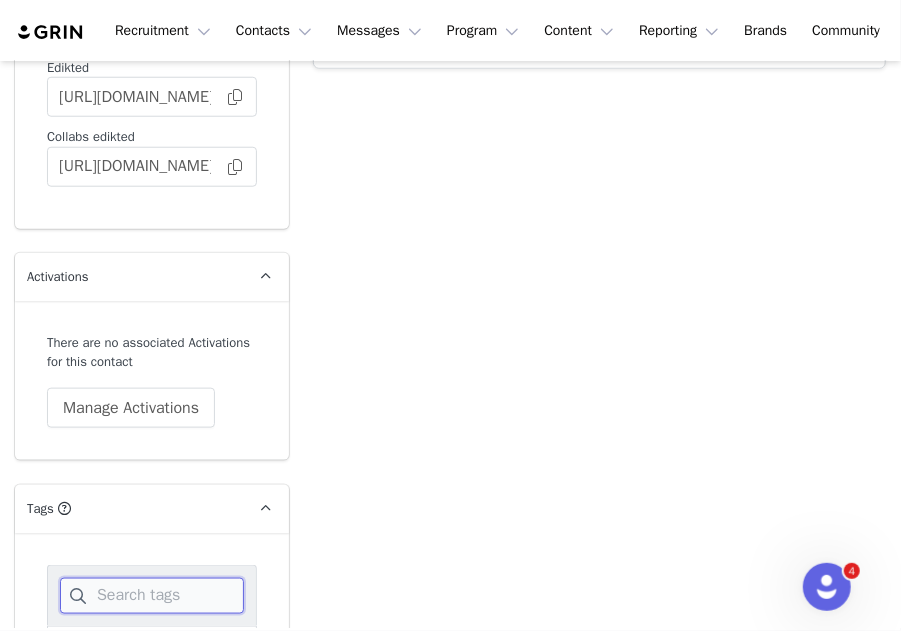 click at bounding box center [152, 596] 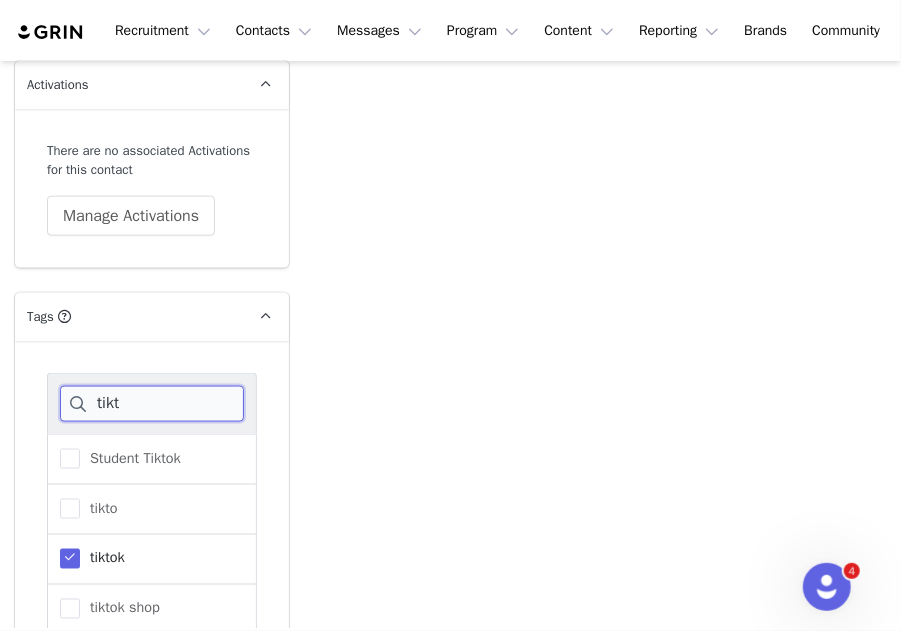 scroll, scrollTop: 3658, scrollLeft: 0, axis: vertical 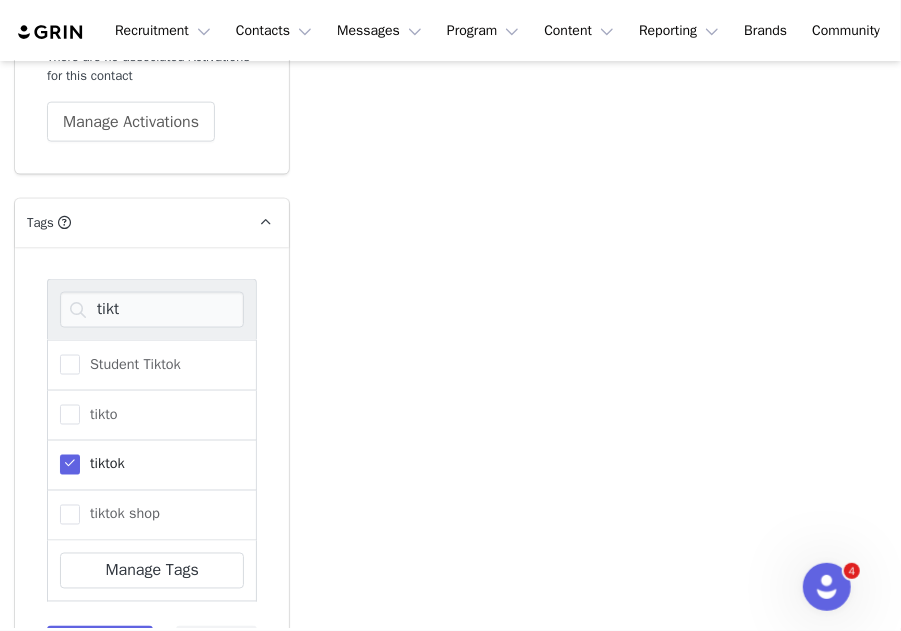 click on "tiktok" at bounding box center (152, 466) 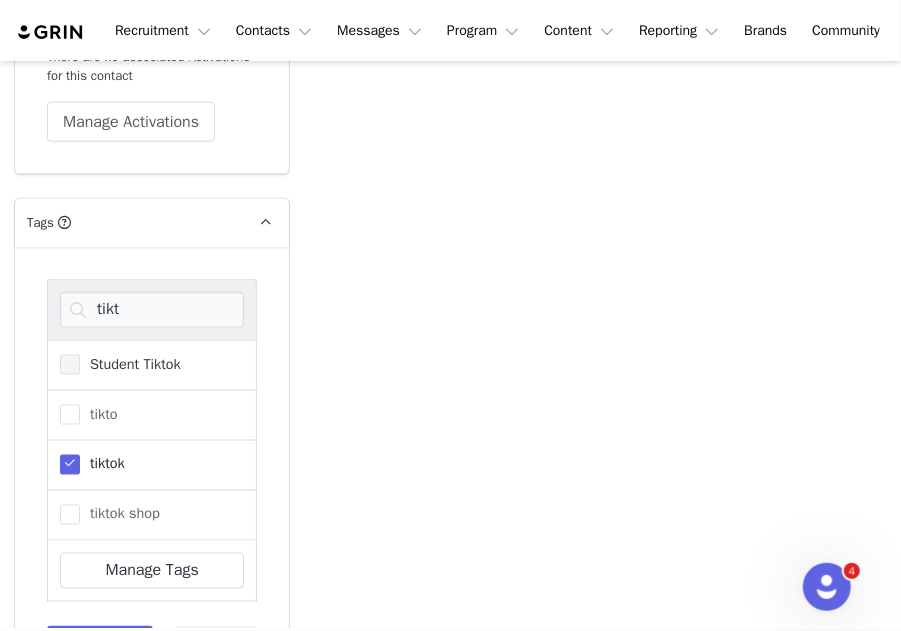drag, startPoint x: 110, startPoint y: 391, endPoint x: 108, endPoint y: 296, distance: 95.02105 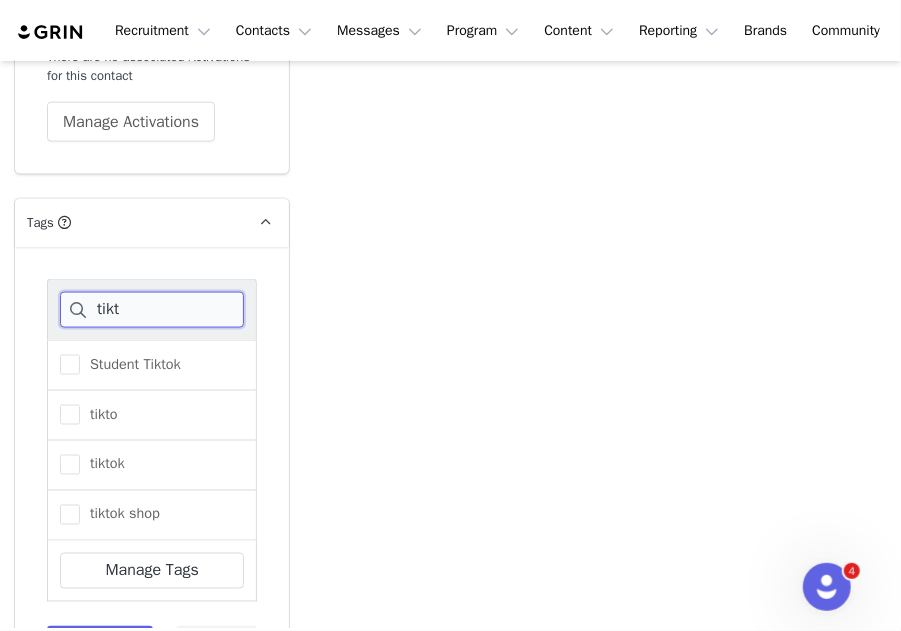drag, startPoint x: 140, startPoint y: 227, endPoint x: 100, endPoint y: 220, distance: 40.60788 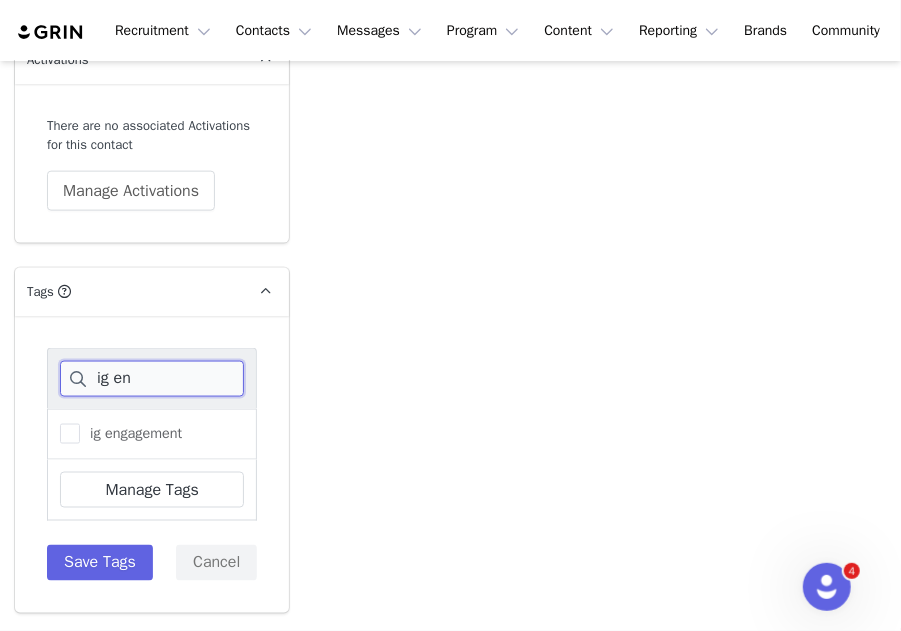 scroll, scrollTop: 3512, scrollLeft: 0, axis: vertical 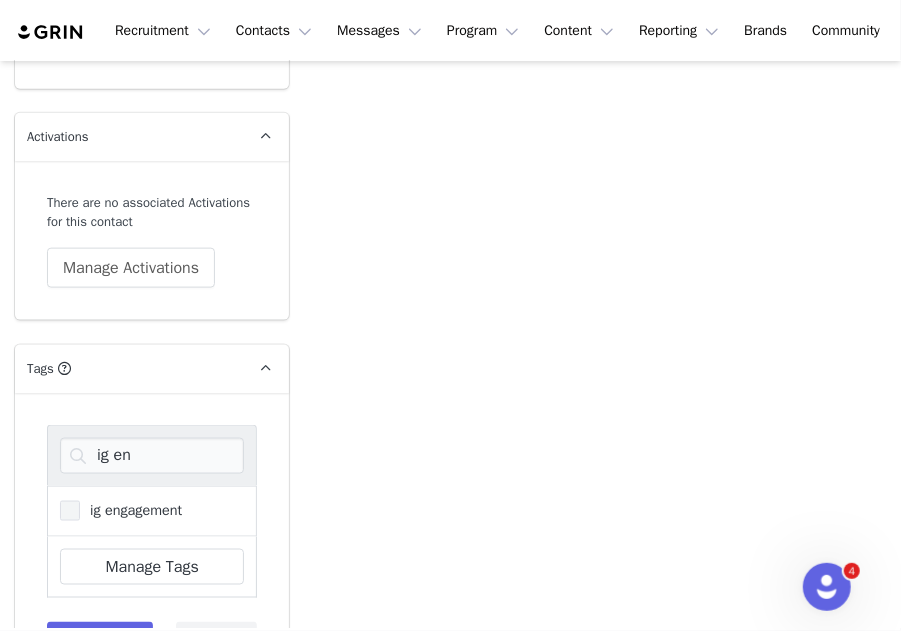 click on "ig engagement" at bounding box center (131, 510) 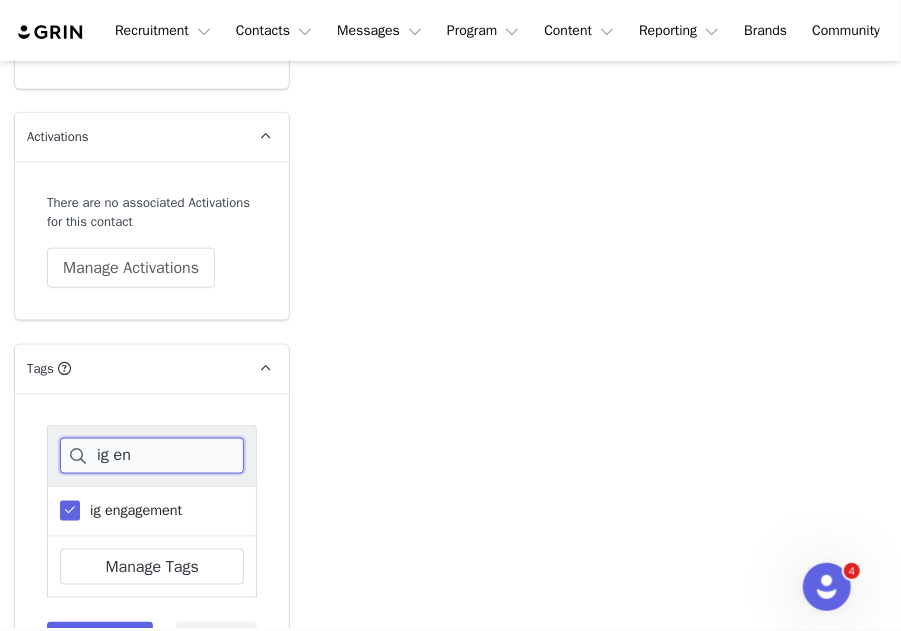drag, startPoint x: 146, startPoint y: 385, endPoint x: 66, endPoint y: 373, distance: 80.895 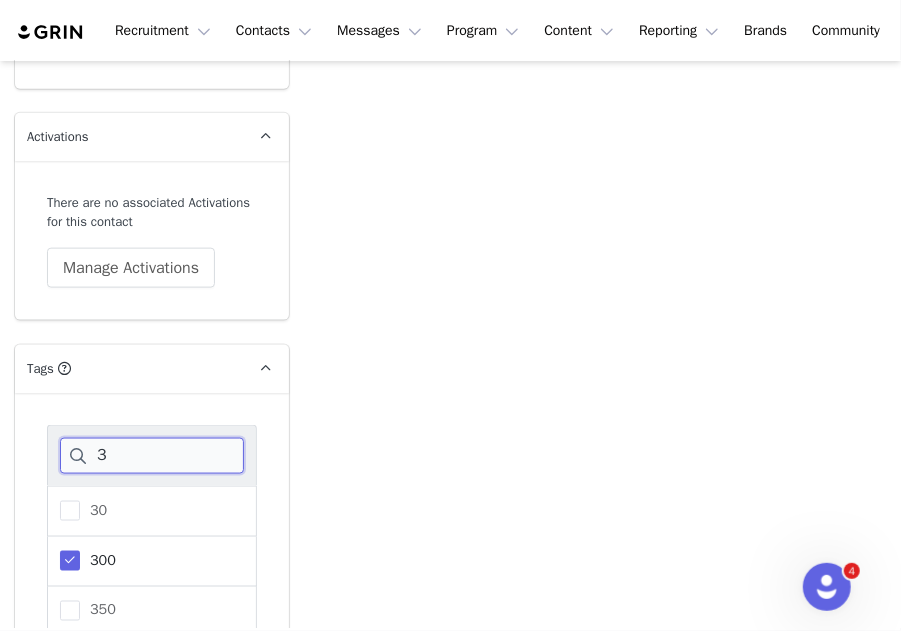 type on "3" 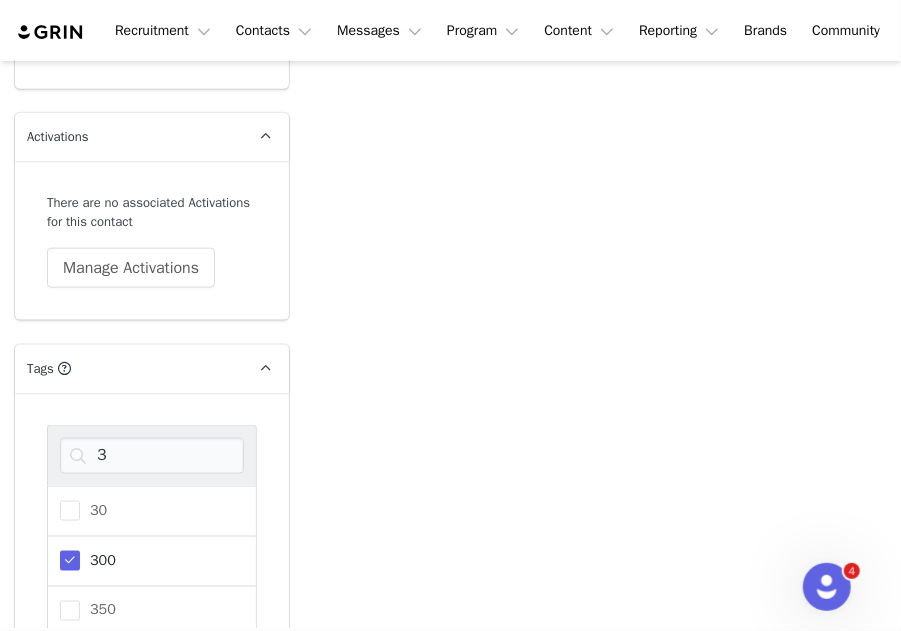 click on "Add Note   Send Email   Tasks  Add Note Sophie Geifman  Spring break   Mar 4, 2024 Recent Activity All Notes Content Emails Actions Updates Contact Sync ⁨ Romy Sagi ⁩ changed the ⁨relationship⁩ stage to ⁨ In Process ⁩. Jul 10, 2025, 12:28 PM ⁨ Romy Sagi ⁩ was assigned as the "Owner" Jul 10, 2025, 12:28 PM ⁨ Romy Sagi ⁩ changed the record type to ⁨ prospect ⁩ Jul 10, 2025, 12:26 PM Orr Arbib sent a tracked email to  kaia krest      View in Emails   Re: Collab with Edikted   Hide Email  Feb 18, 2025, 10:03 AM      Opens  0  Clicks  0  Replies  0 Dana israeli sent a tracked email to  kaia krest      View in Emails   Re: Collab with Edikted   Show Email  Feb 18, 2025, 10:03 AM      Opens  0  Clicks  0  Replies  0 Martina Villaverde sent a tracked email to  kaia krest      View in Emails   Re: Collab with Edikted   Show Email  Feb 18, 2025, 10:03 AM      Opens  0  Clicks  0  Replies  0 Danielle Neschis sent a tracked email to  kaia krest      View in Emails   Re: Collab with Edikted      0" at bounding box center (599, -1258) 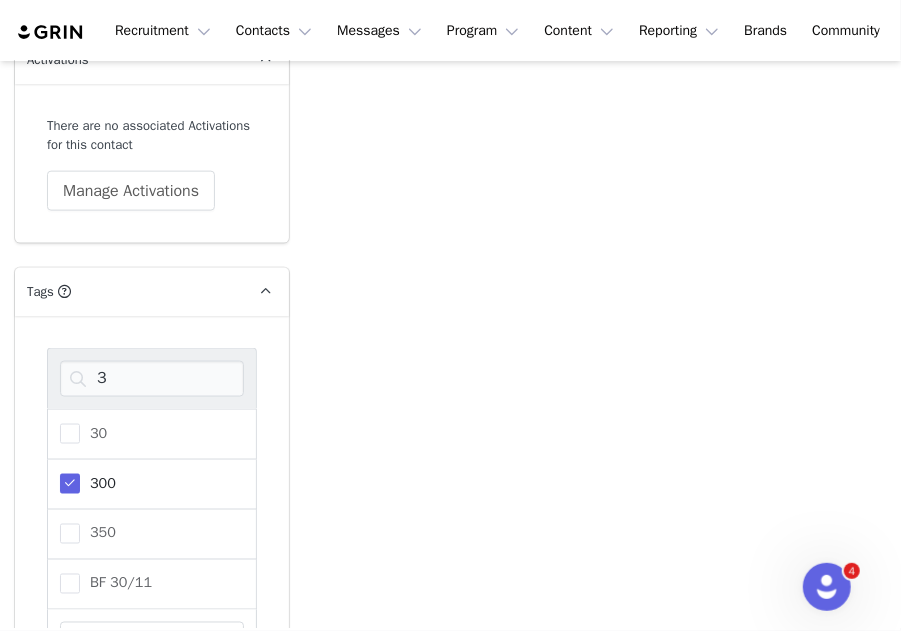 scroll, scrollTop: 3658, scrollLeft: 0, axis: vertical 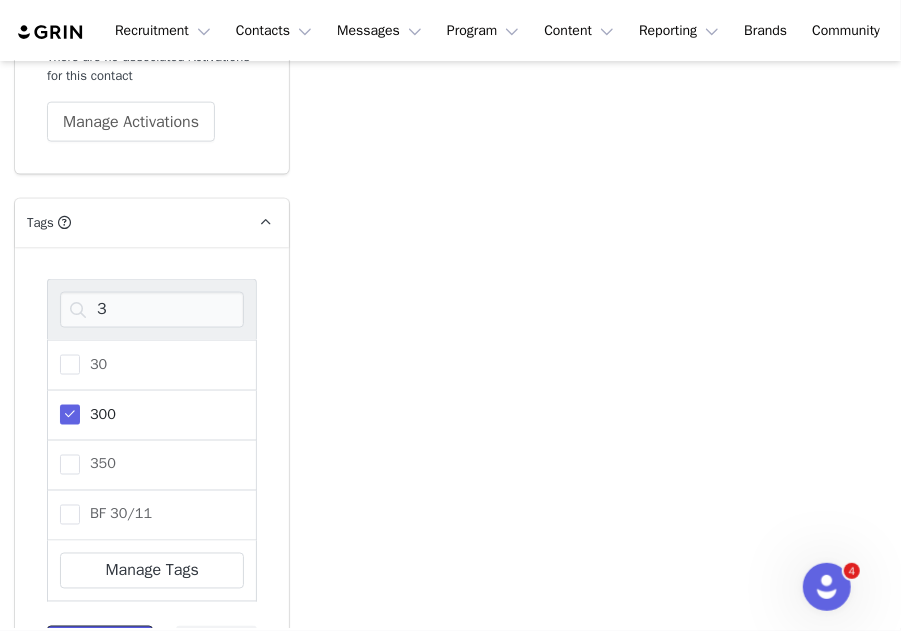 click on "Save Tags" at bounding box center [100, 644] 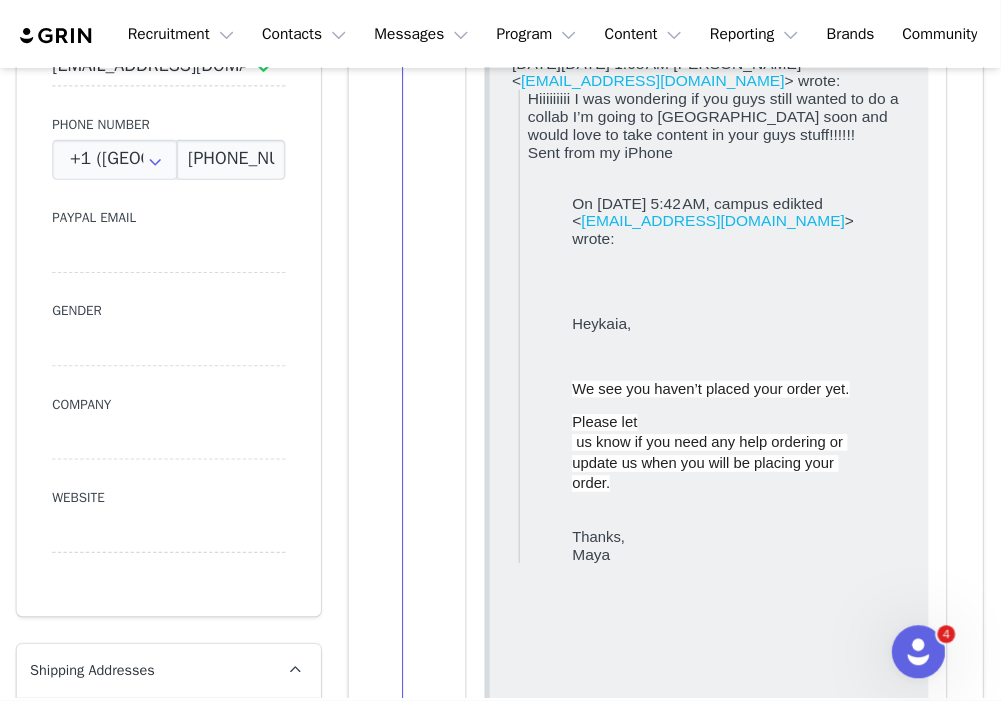 scroll, scrollTop: 673, scrollLeft: 0, axis: vertical 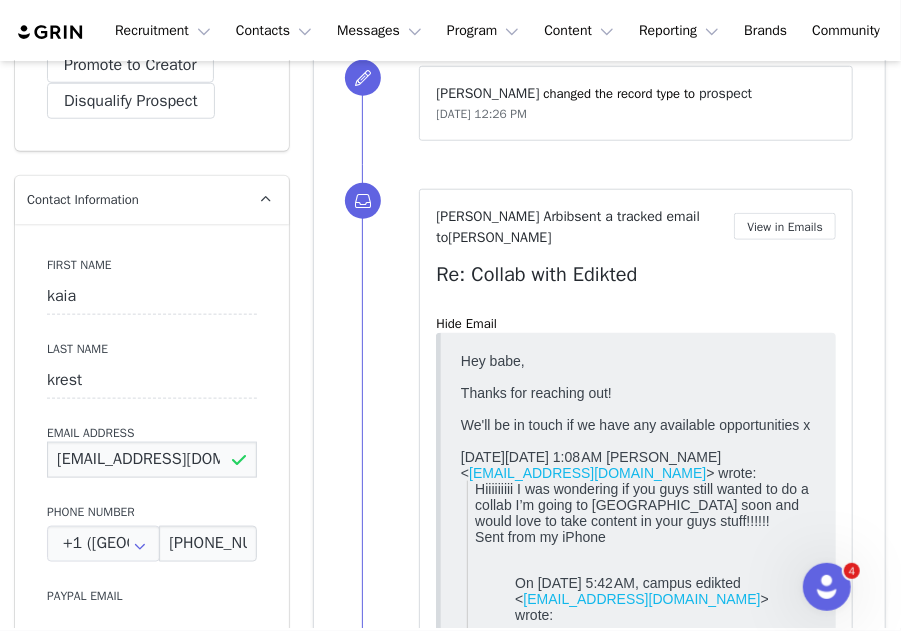 click on "kaiakrest@hotmail.com" at bounding box center (152, 460) 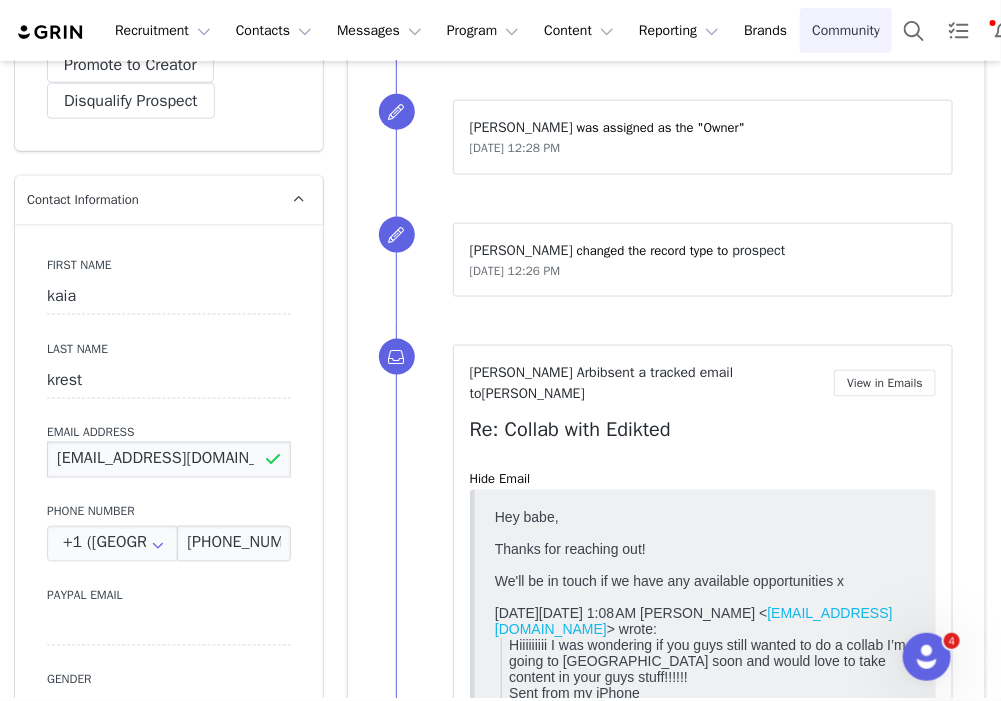 scroll, scrollTop: 673, scrollLeft: 0, axis: vertical 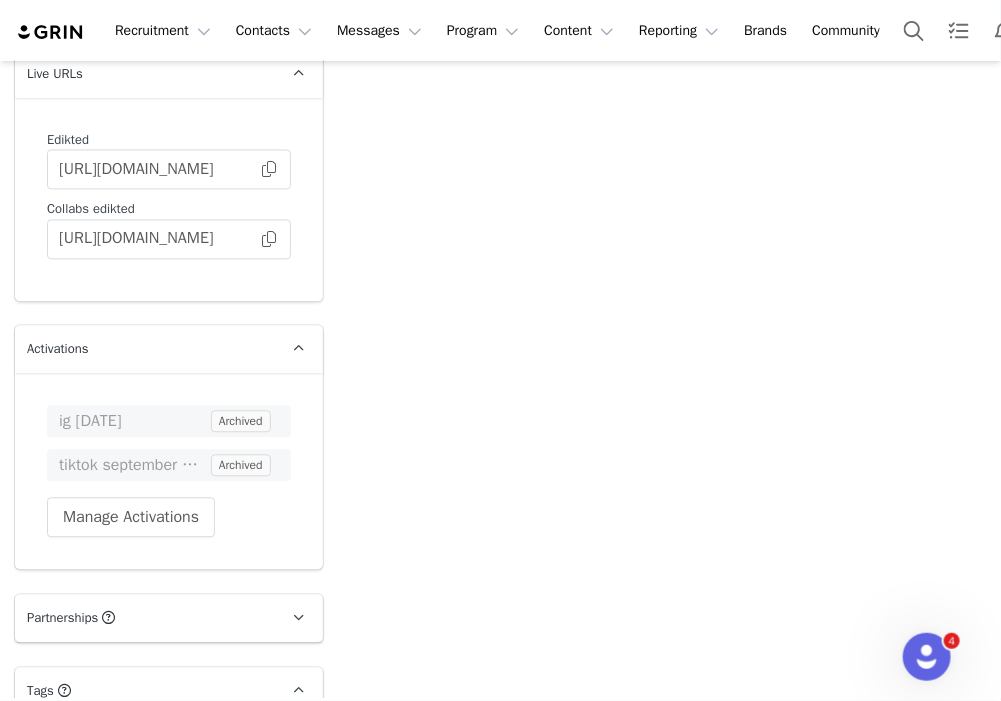 drag, startPoint x: 977, startPoint y: 536, endPoint x: 978, endPoint y: 495, distance: 41.01219 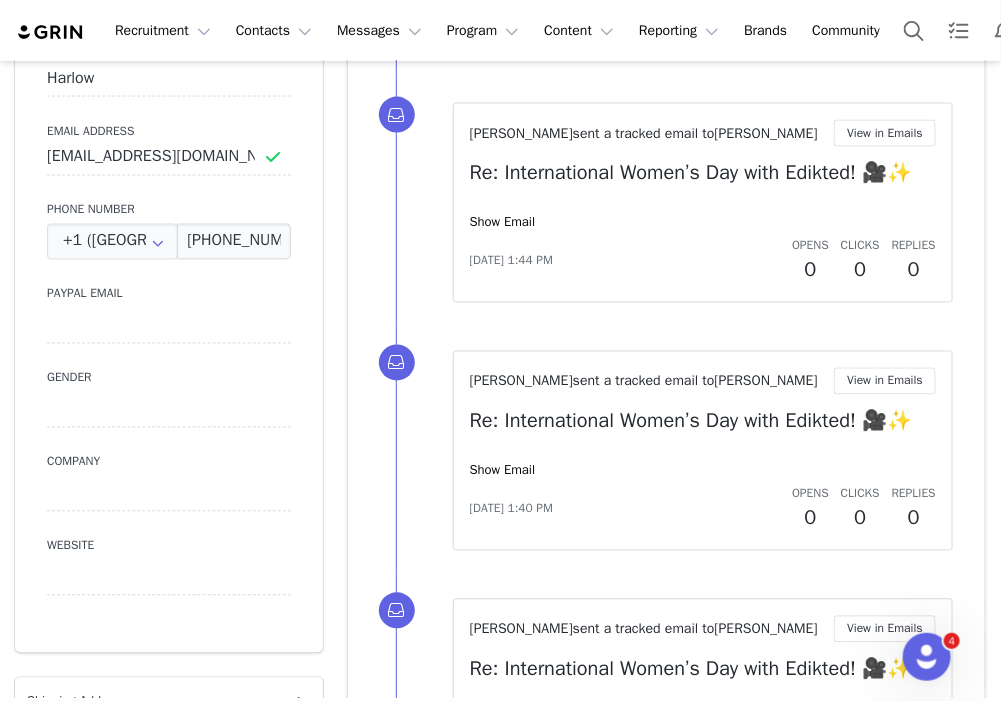 scroll, scrollTop: 944, scrollLeft: 0, axis: vertical 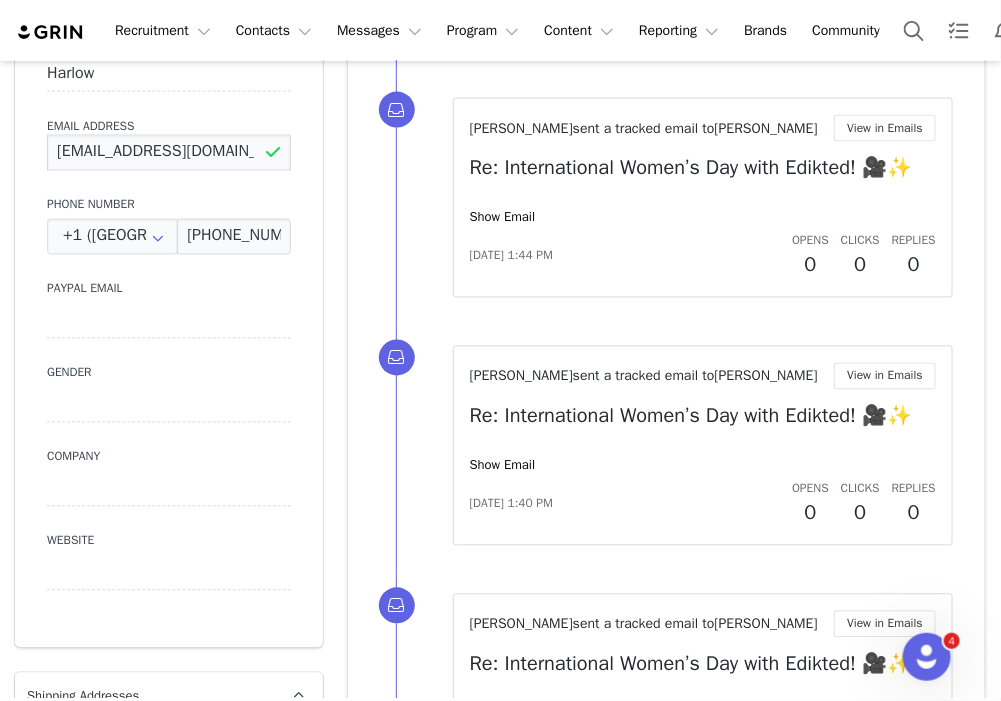 click on "oliviaharlow1227@gmail.com" at bounding box center [169, 153] 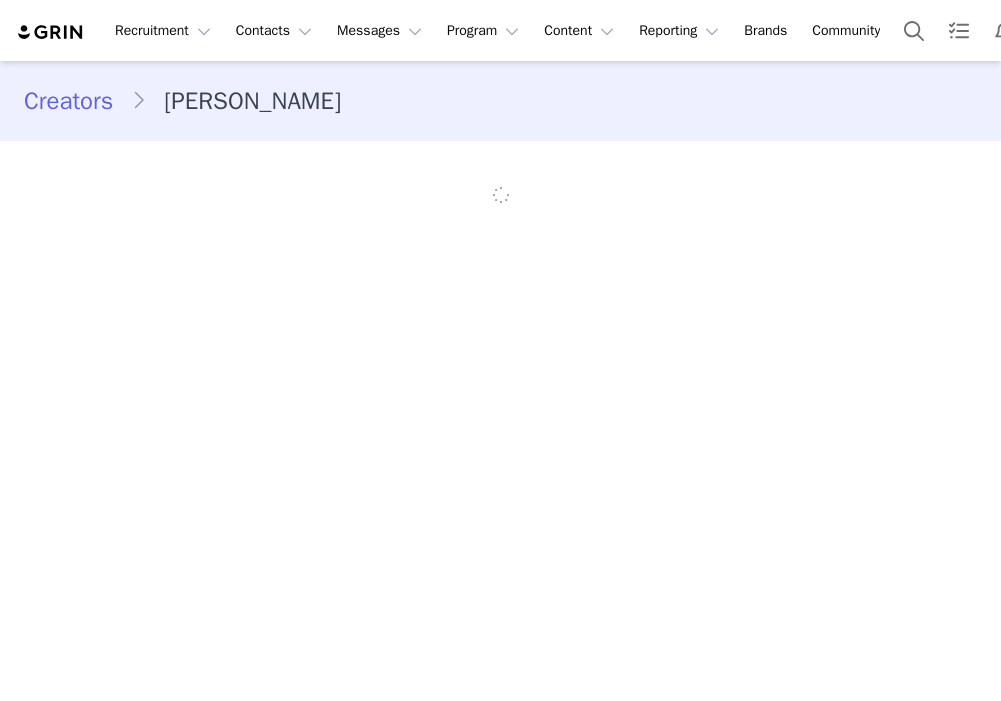 scroll, scrollTop: 0, scrollLeft: 0, axis: both 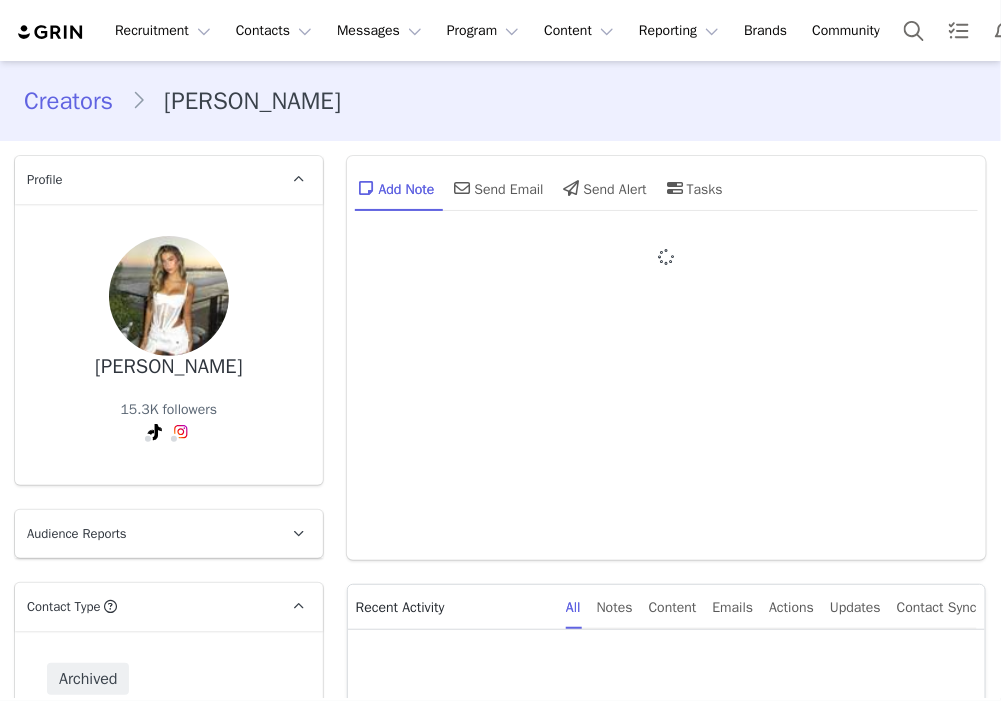 type on "+1 ([GEOGRAPHIC_DATA])" 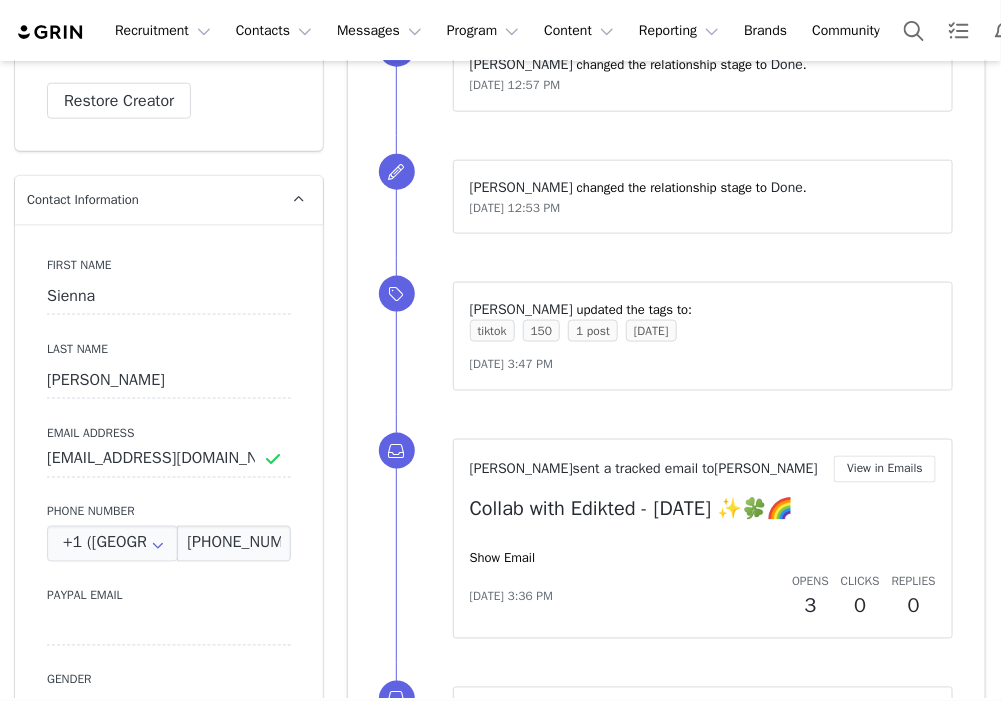 scroll, scrollTop: 666, scrollLeft: 0, axis: vertical 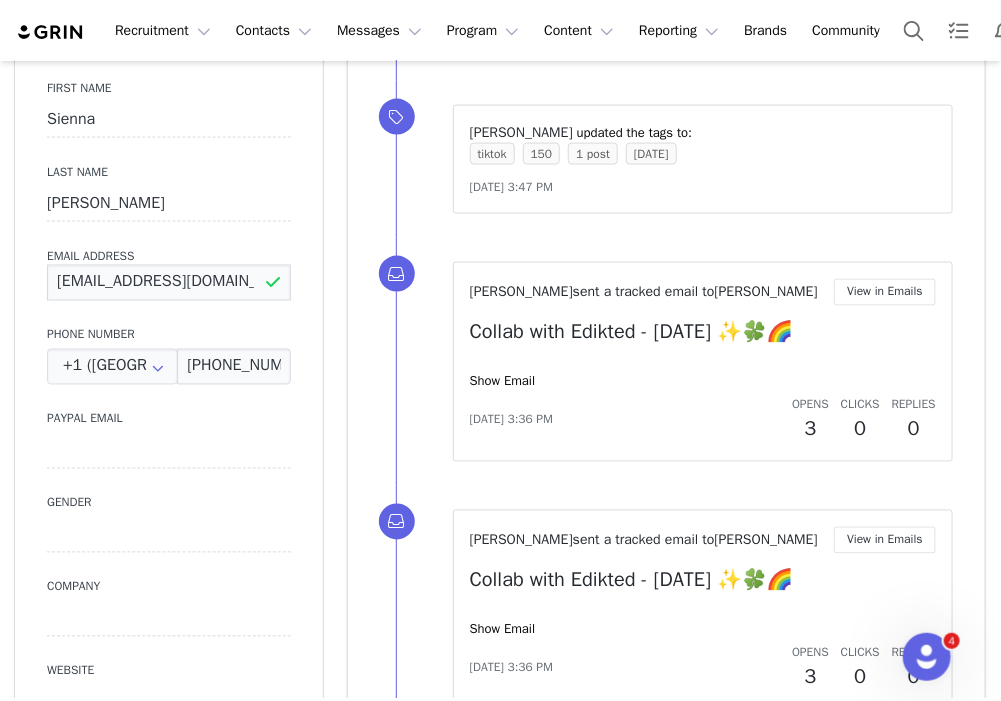 click on "[EMAIL_ADDRESS][DOMAIN_NAME]" at bounding box center [169, 283] 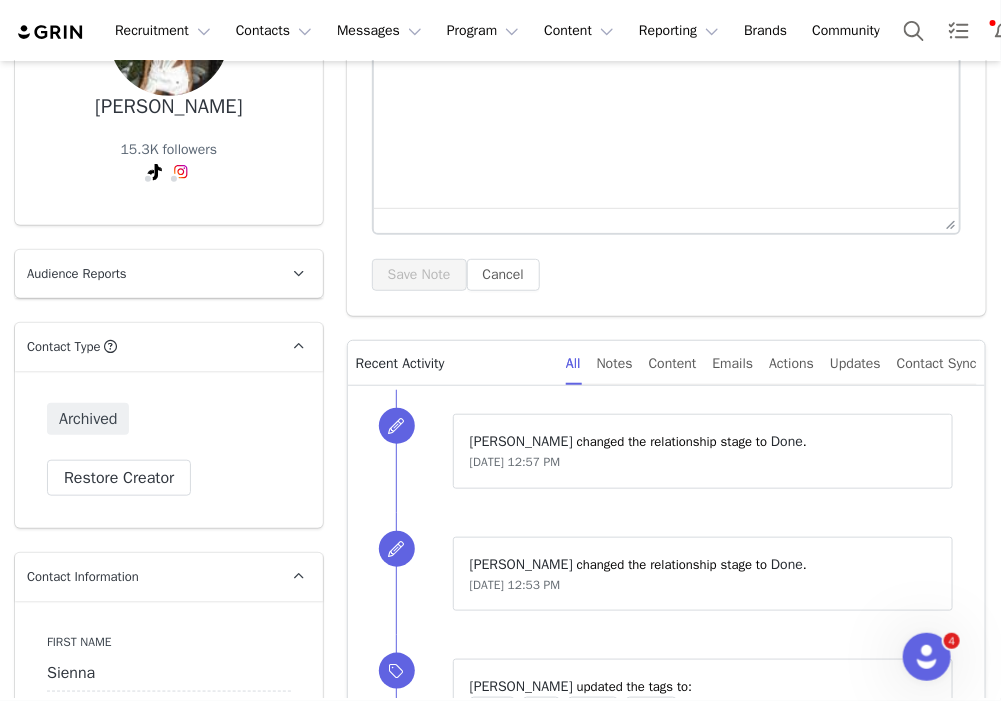 scroll, scrollTop: 333, scrollLeft: 0, axis: vertical 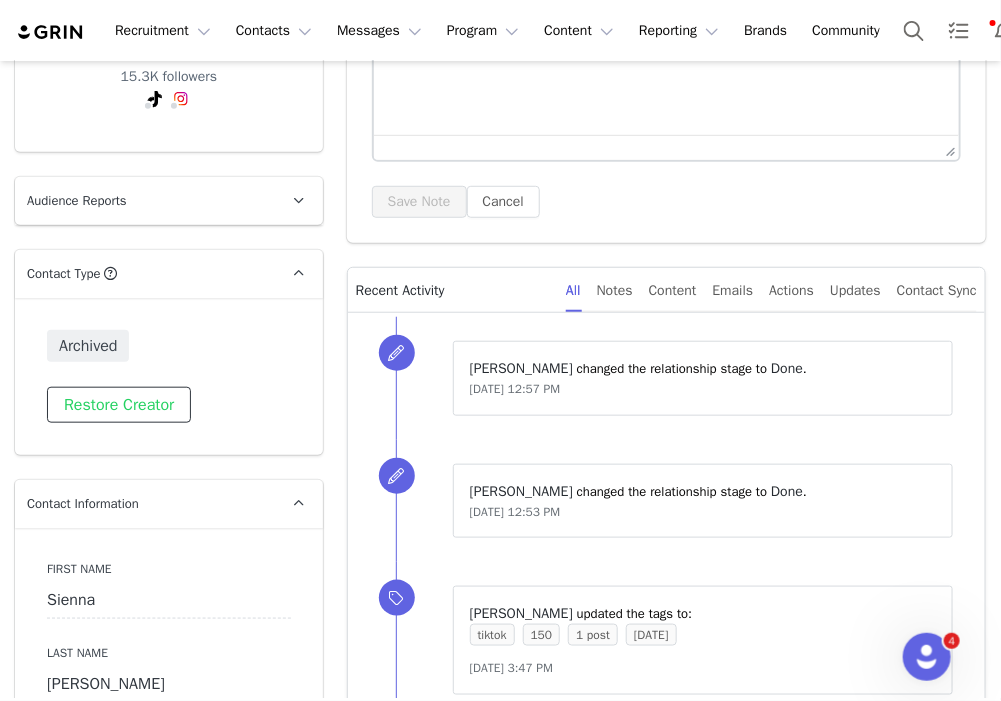 click on "Restore Creator" at bounding box center [119, 405] 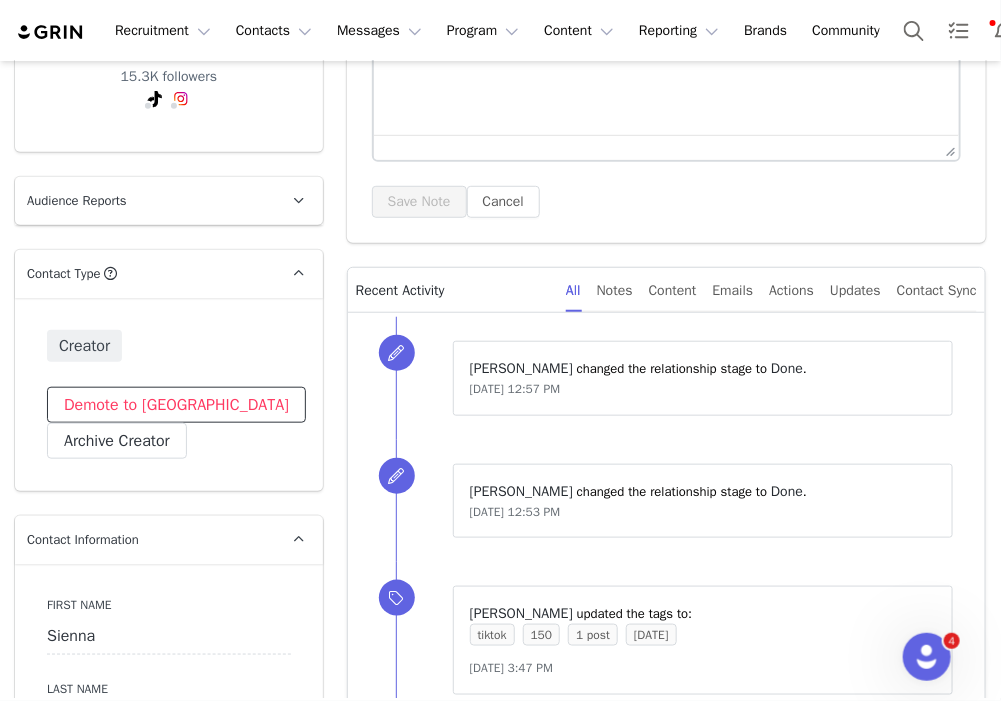 click on "Demote to [GEOGRAPHIC_DATA]" at bounding box center (176, 405) 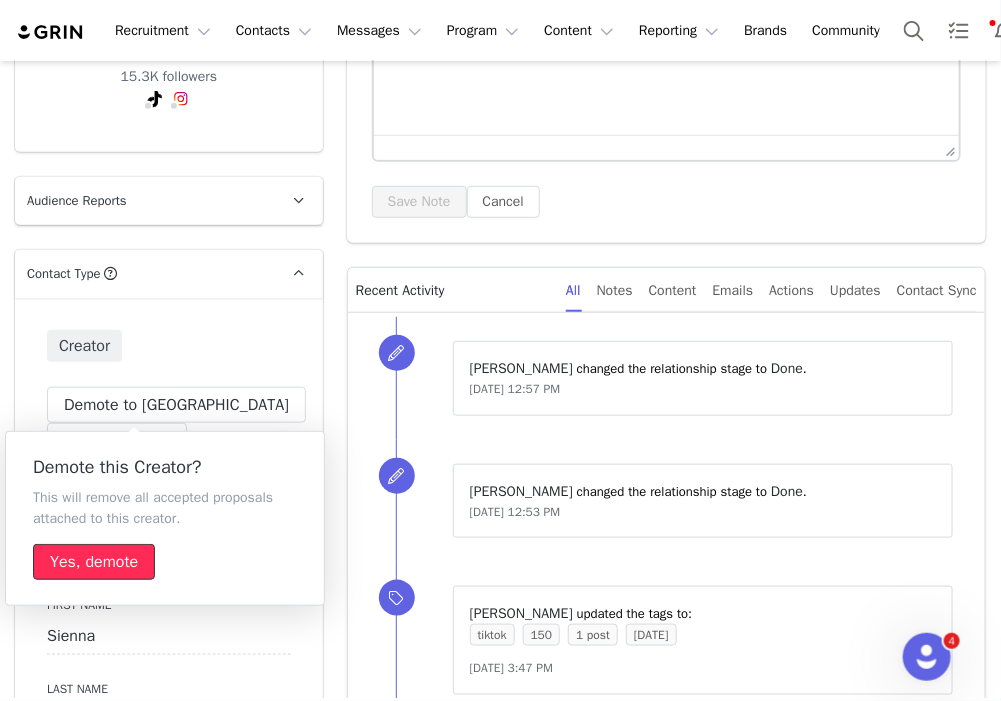 click on "Yes, demote" at bounding box center [94, 562] 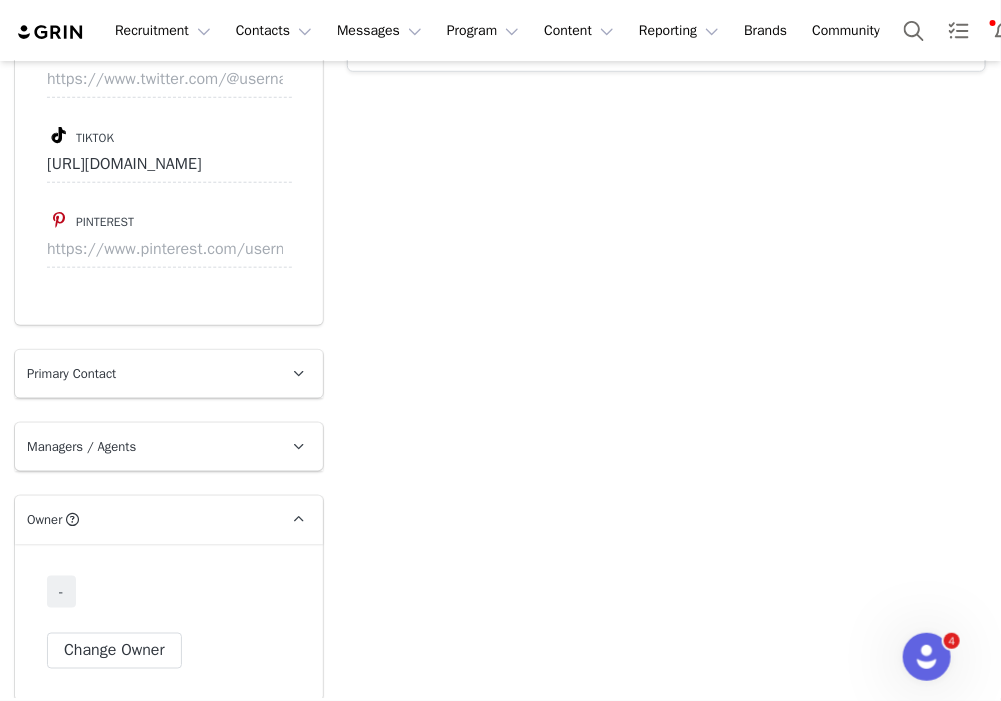scroll, scrollTop: 2777, scrollLeft: 0, axis: vertical 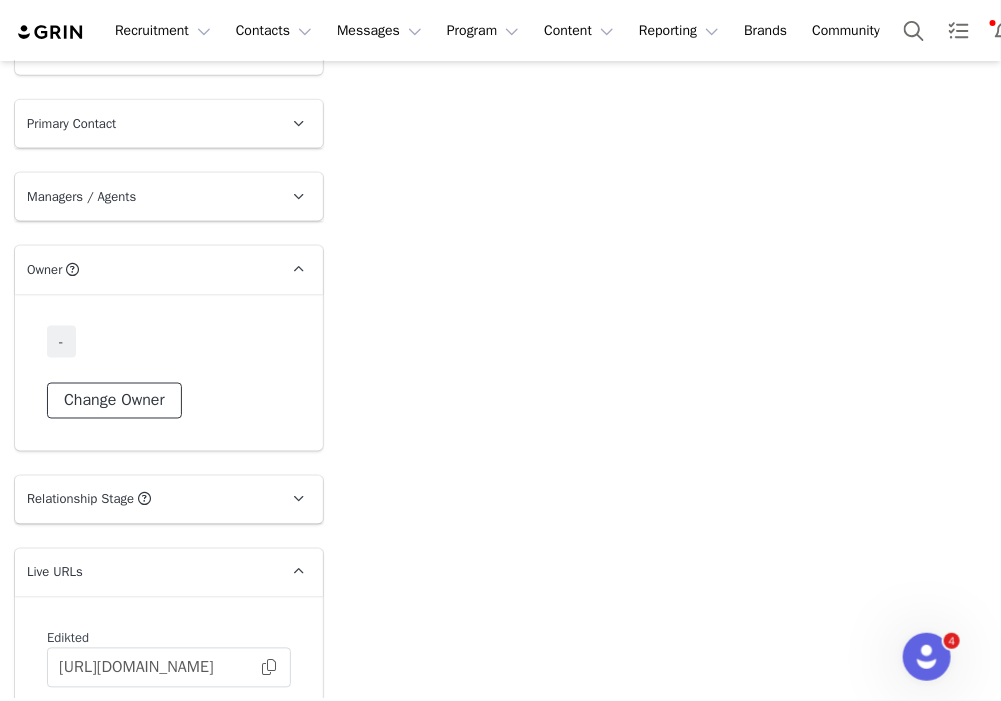 click on "Change Owner" at bounding box center (114, 401) 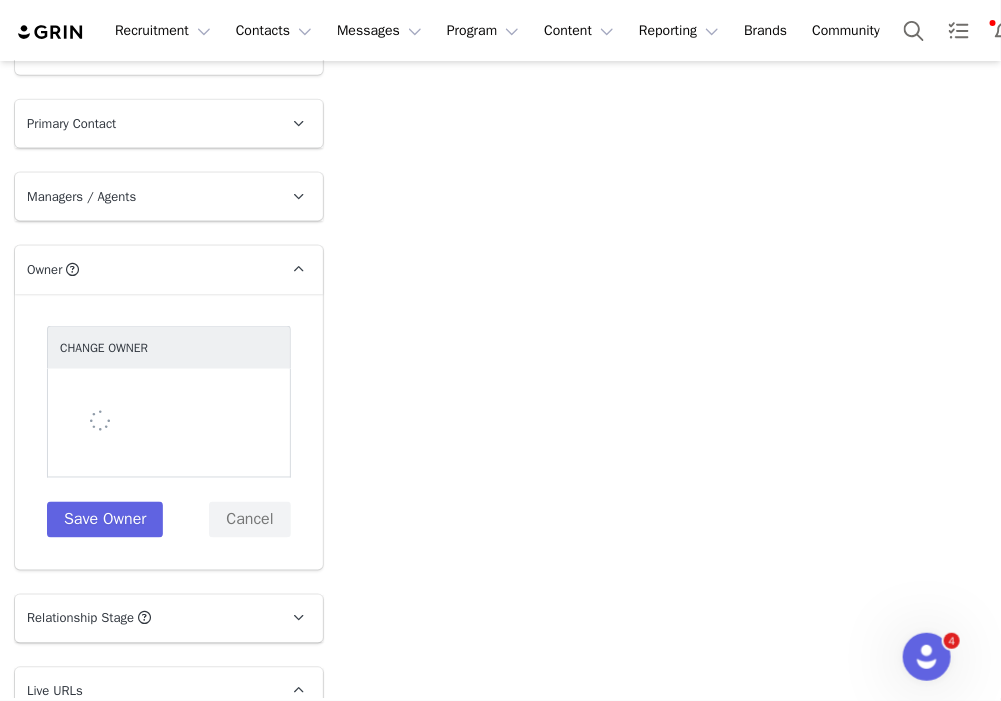 click at bounding box center (99, 422) 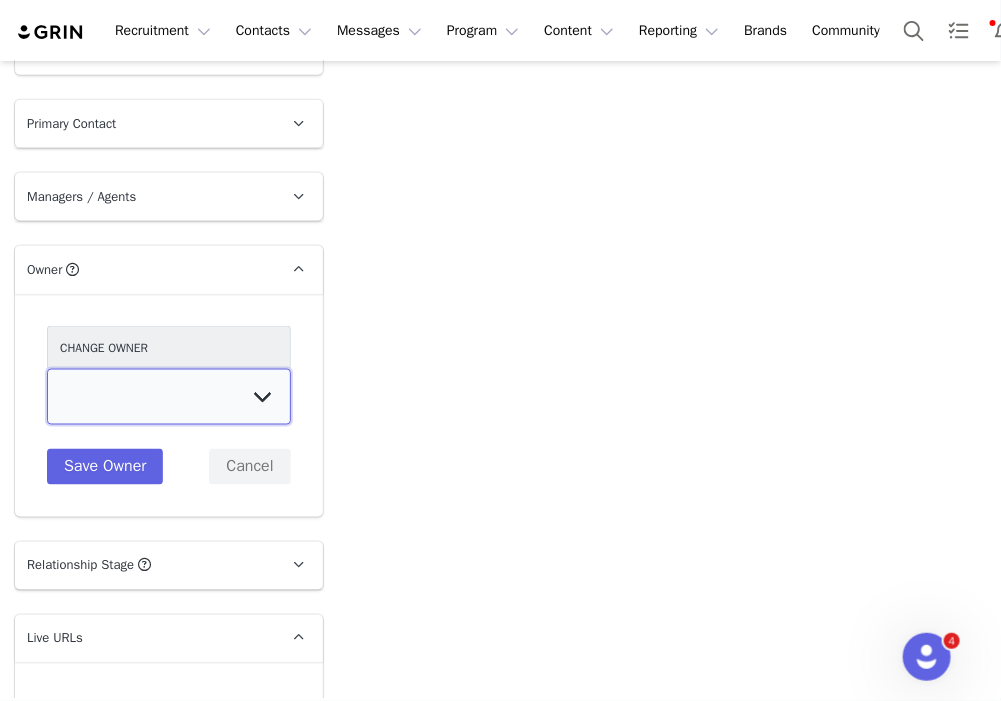 click on "[PERSON_NAME]   [PERSON_NAME]   [PERSON_NAME] [PERSON_NAME] [DEMOGRAPHIC_DATA]   [PERSON_NAME]   [PERSON_NAME]   [PERSON_NAME]   [PERSON_NAME]   [PERSON_NAME]   [PERSON_NAME]   [PERSON_NAME]   [PERSON_NAME]   [PERSON_NAME]   [PERSON_NAME]   [PERSON_NAME]   Support Service   [PERSON_NAME]   [PERSON_NAME]   [PERSON_NAME]" at bounding box center [169, 397] 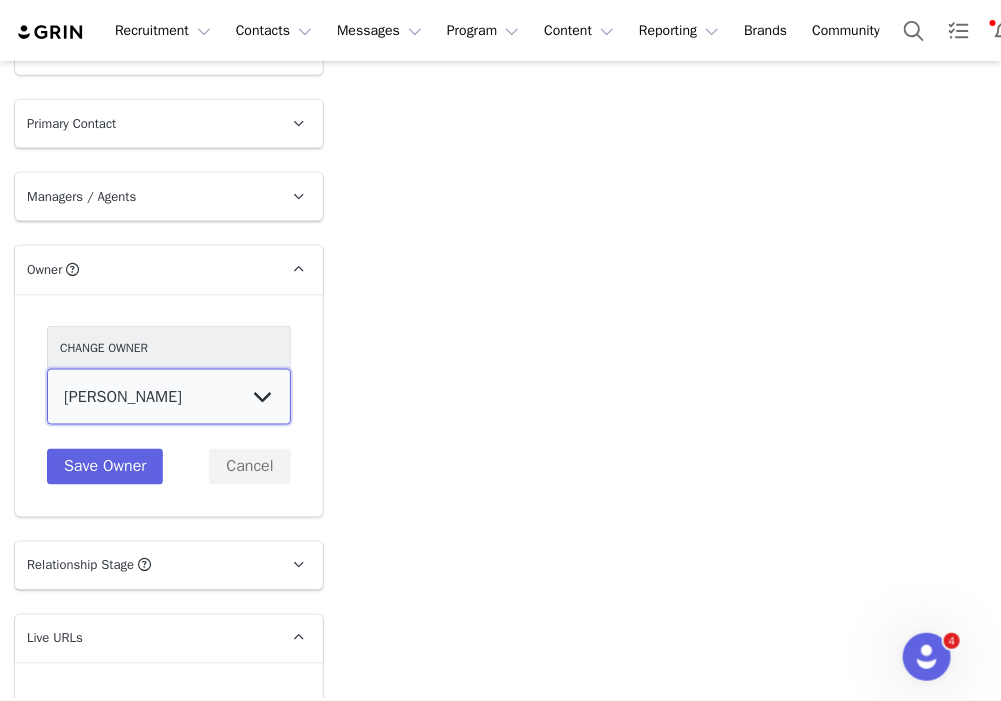 click on "[PERSON_NAME]   [PERSON_NAME]   [PERSON_NAME] [PERSON_NAME] [DEMOGRAPHIC_DATA]   [PERSON_NAME]   [PERSON_NAME]   [PERSON_NAME]   [PERSON_NAME]   [PERSON_NAME]   [PERSON_NAME]   [PERSON_NAME]   [PERSON_NAME]   [PERSON_NAME]   [PERSON_NAME]   [PERSON_NAME]   Support Service   [PERSON_NAME]   [PERSON_NAME]   [PERSON_NAME]" at bounding box center (169, 397) 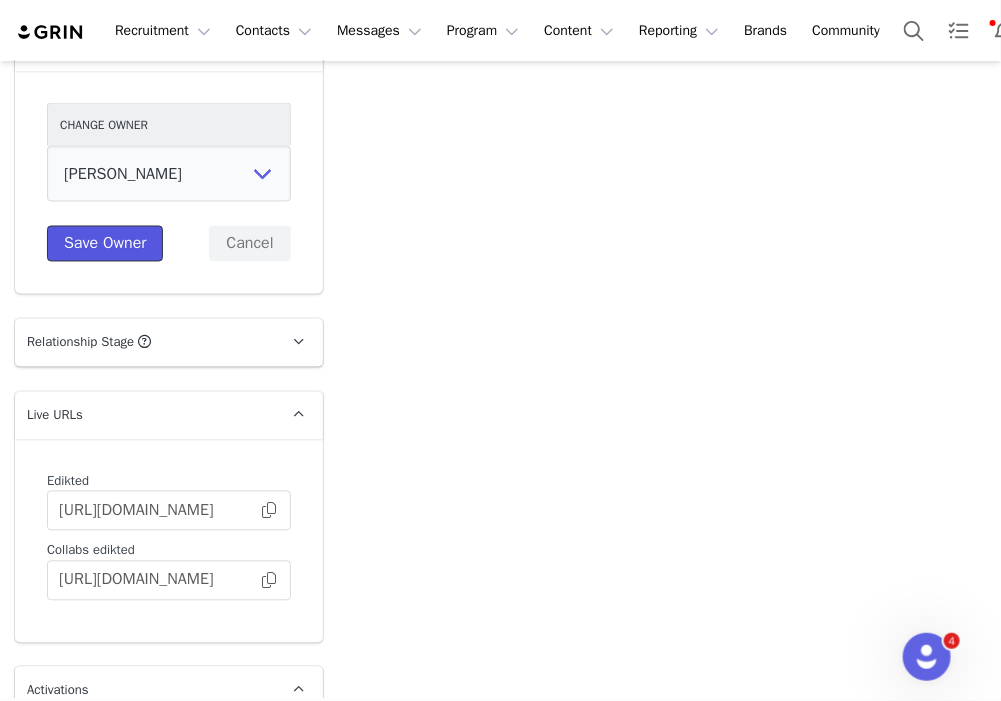 click on "Save Owner" at bounding box center (105, 244) 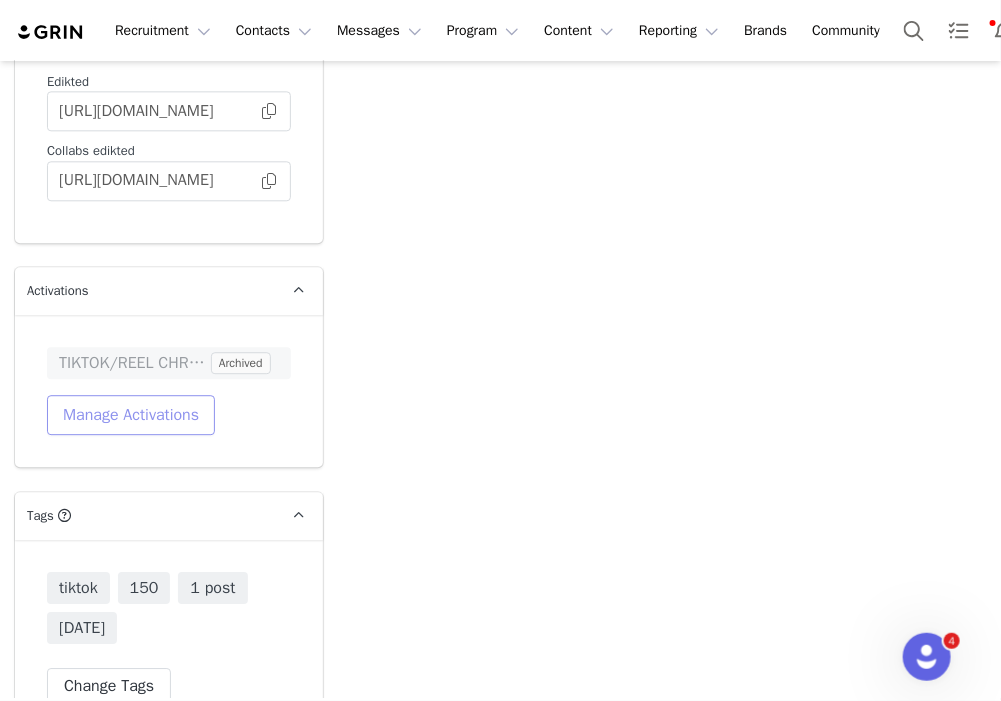 scroll, scrollTop: 3334, scrollLeft: 0, axis: vertical 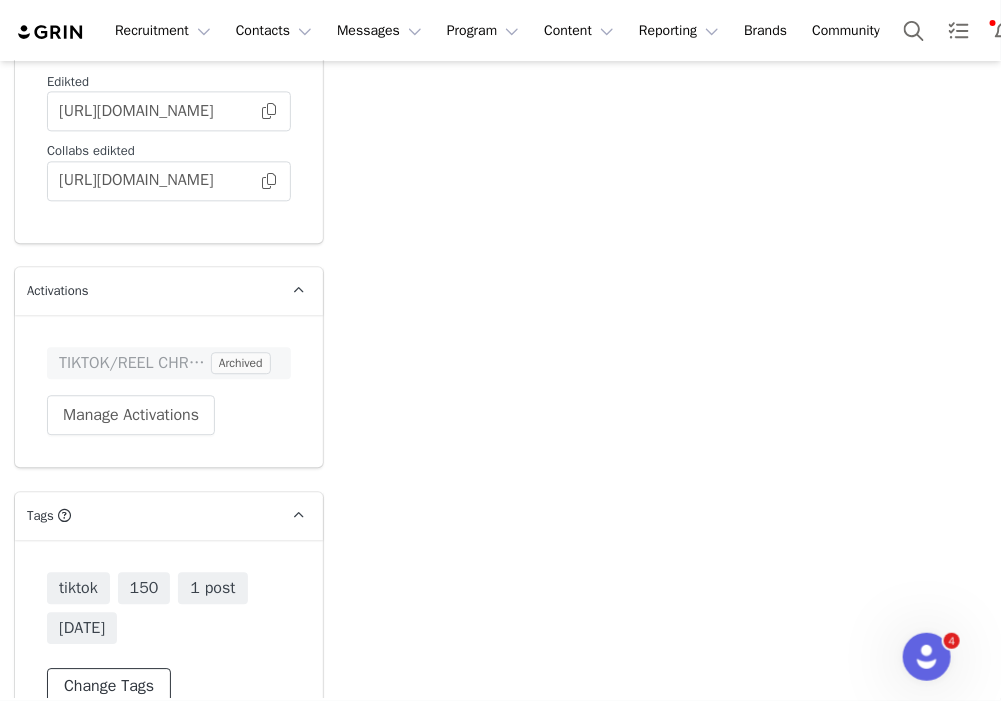 click on "Change Tags" at bounding box center [109, 686] 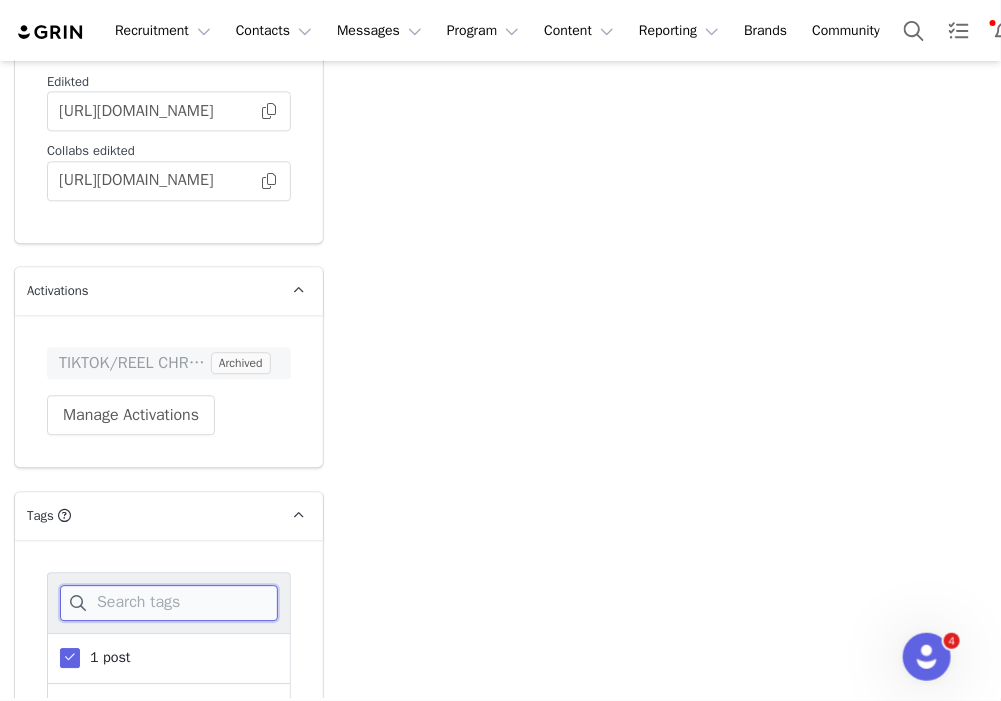 click at bounding box center (169, 603) 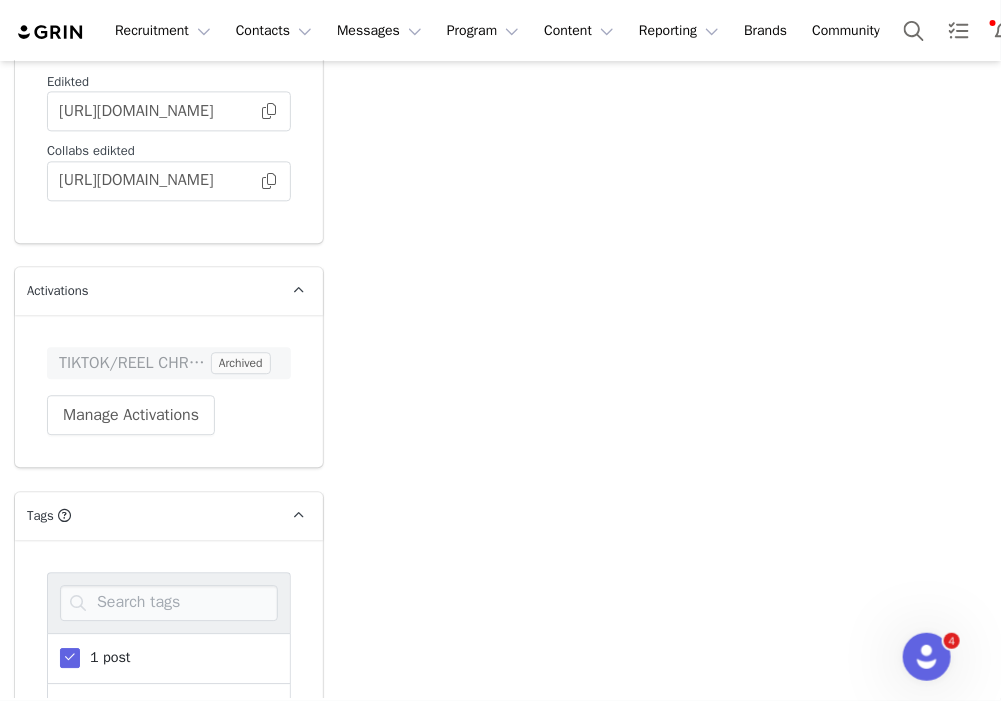 click at bounding box center [70, 658] 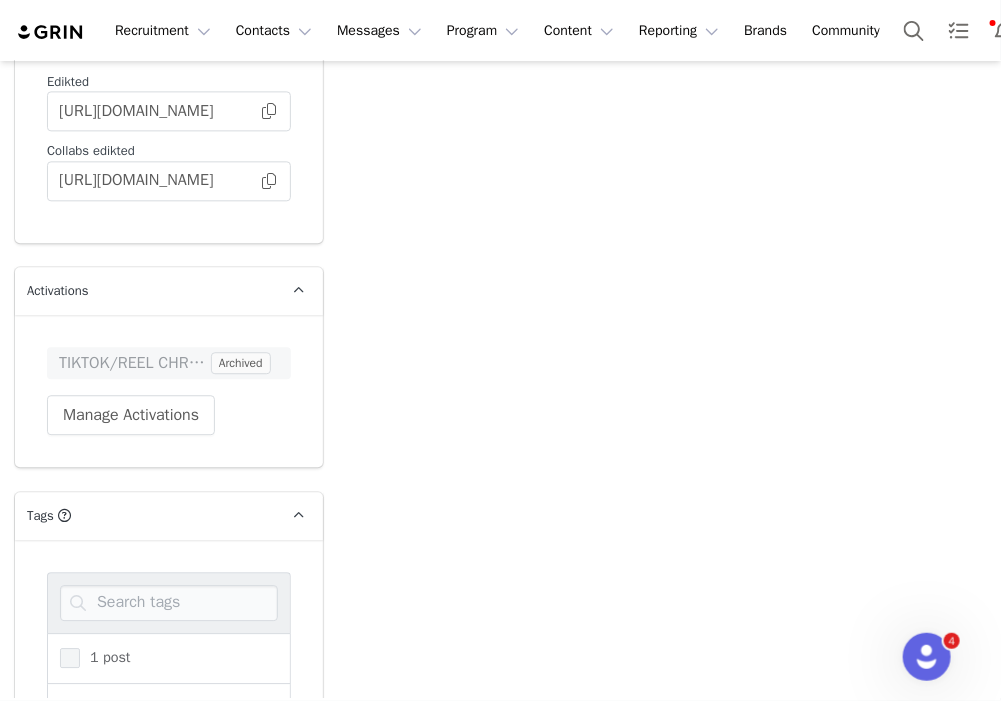 scroll, scrollTop: 3556, scrollLeft: 0, axis: vertical 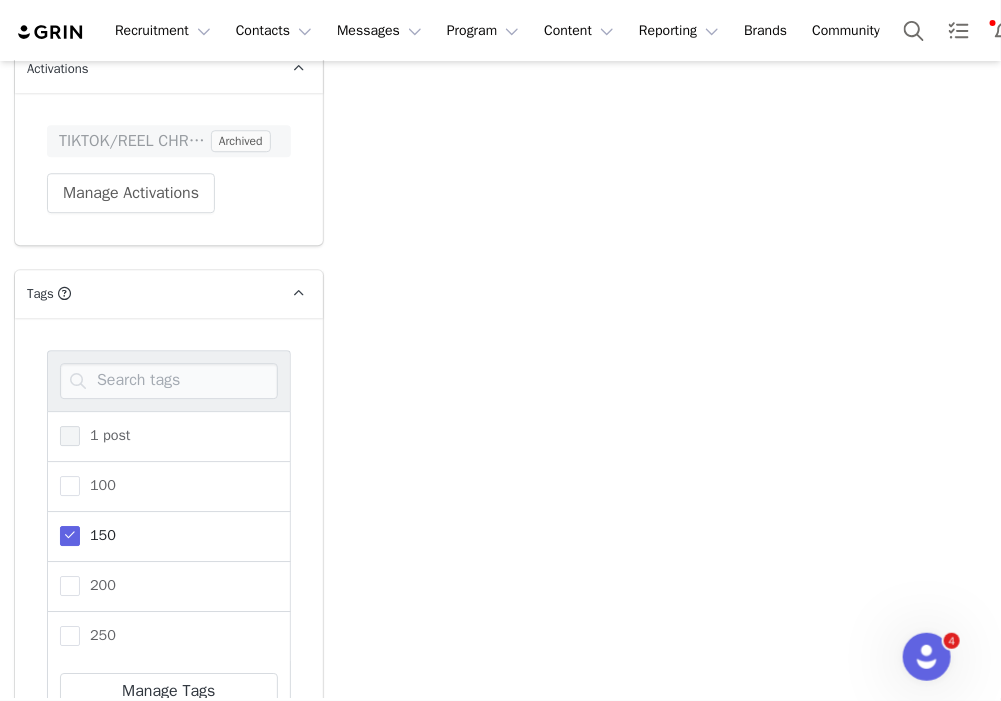 drag, startPoint x: 89, startPoint y: 484, endPoint x: 115, endPoint y: 412, distance: 76.55064 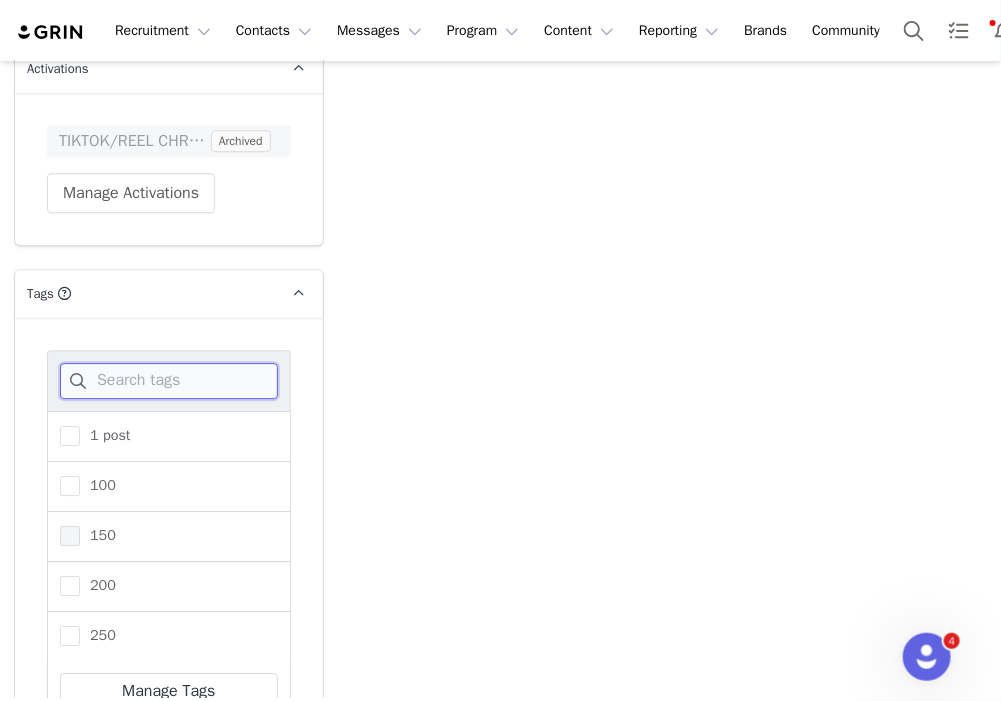 click at bounding box center (169, 381) 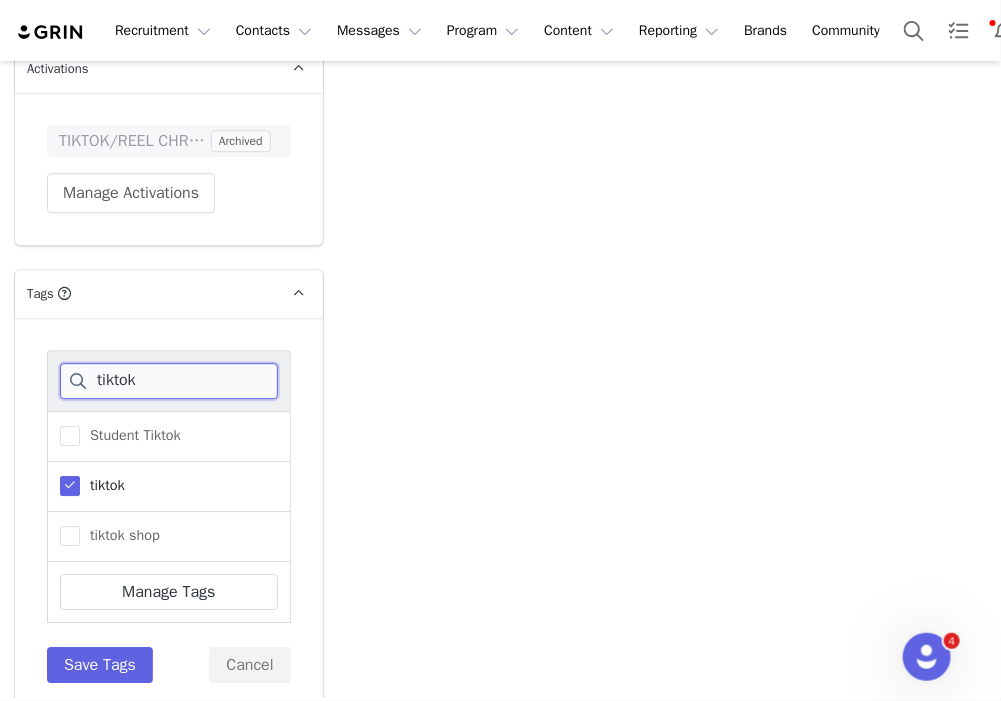 scroll, scrollTop: 3531, scrollLeft: 0, axis: vertical 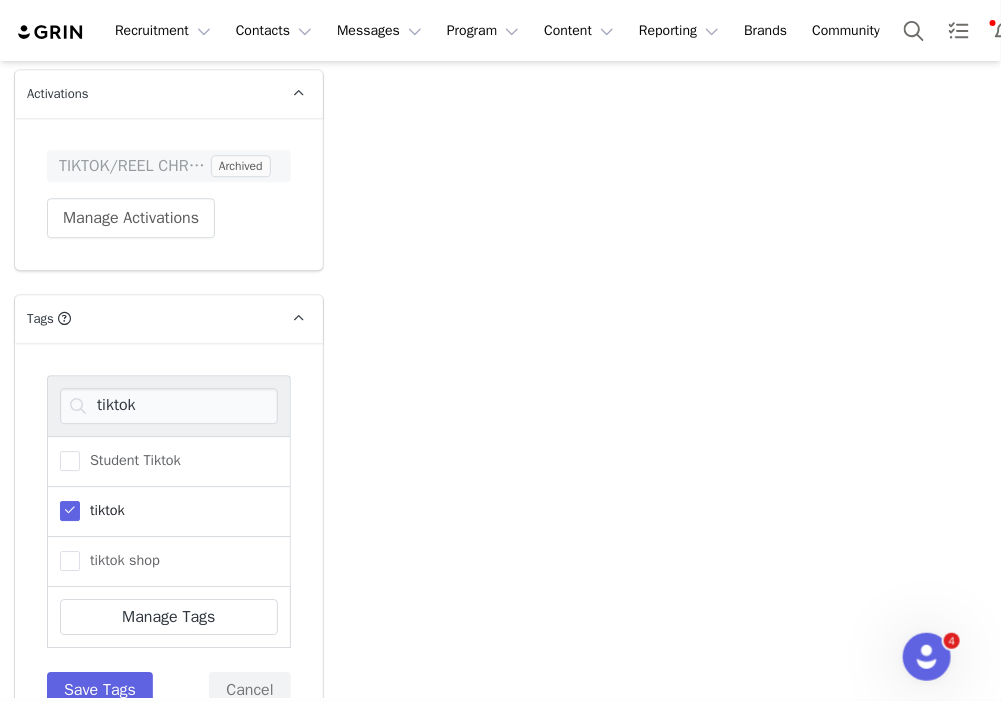 click on "tiktok" at bounding box center [169, 512] 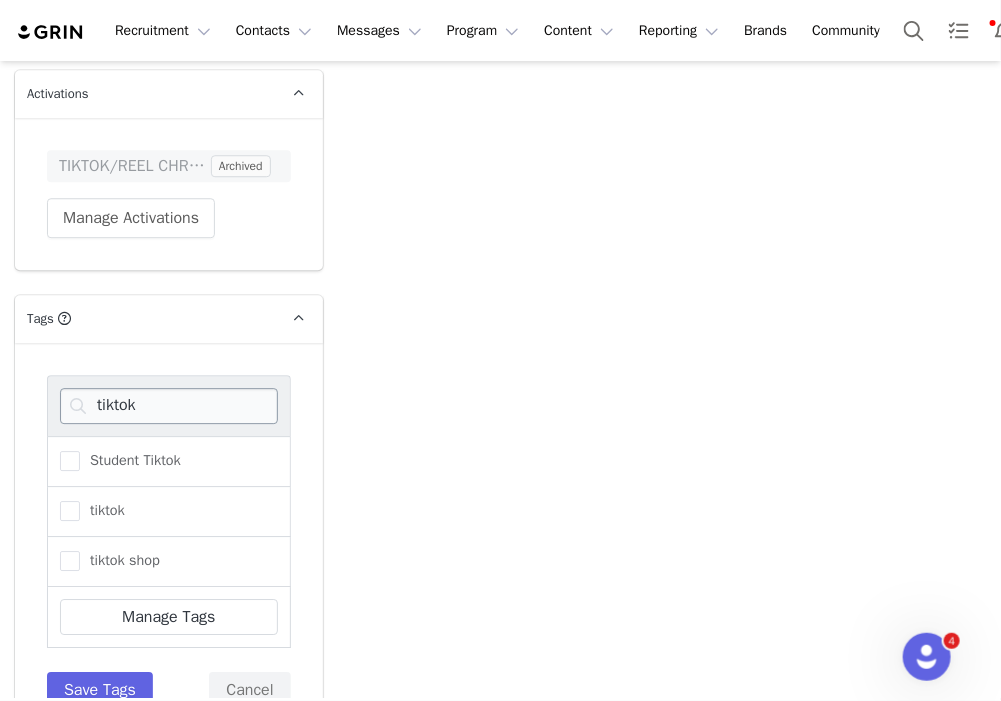 drag, startPoint x: 158, startPoint y: 330, endPoint x: 137, endPoint y: 340, distance: 23.259407 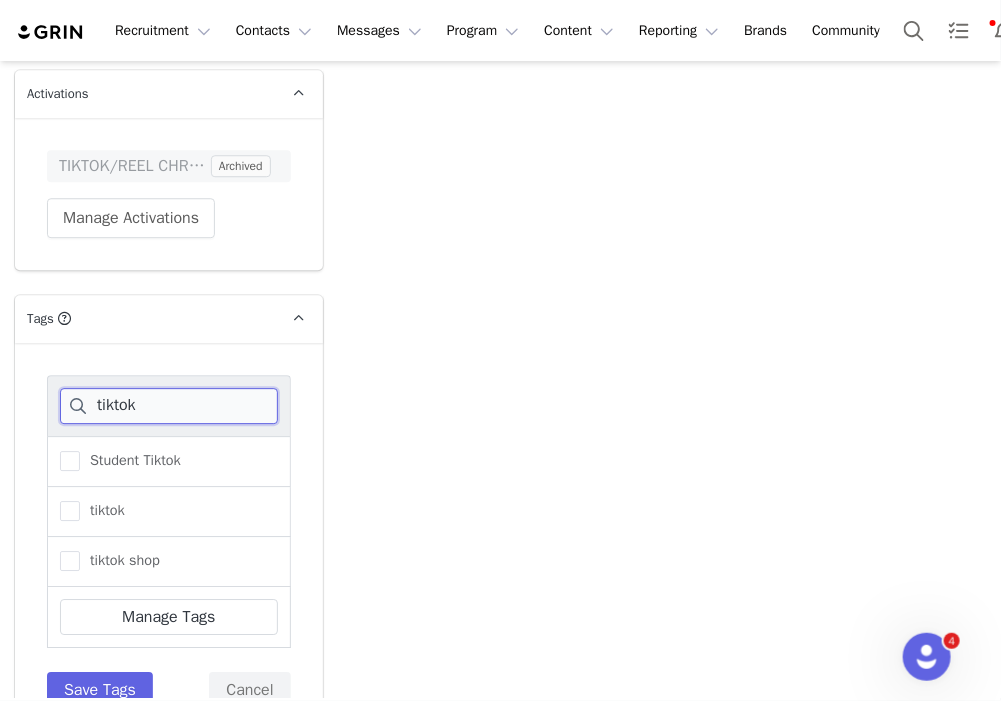 drag, startPoint x: 151, startPoint y: 351, endPoint x: 68, endPoint y: 352, distance: 83.00603 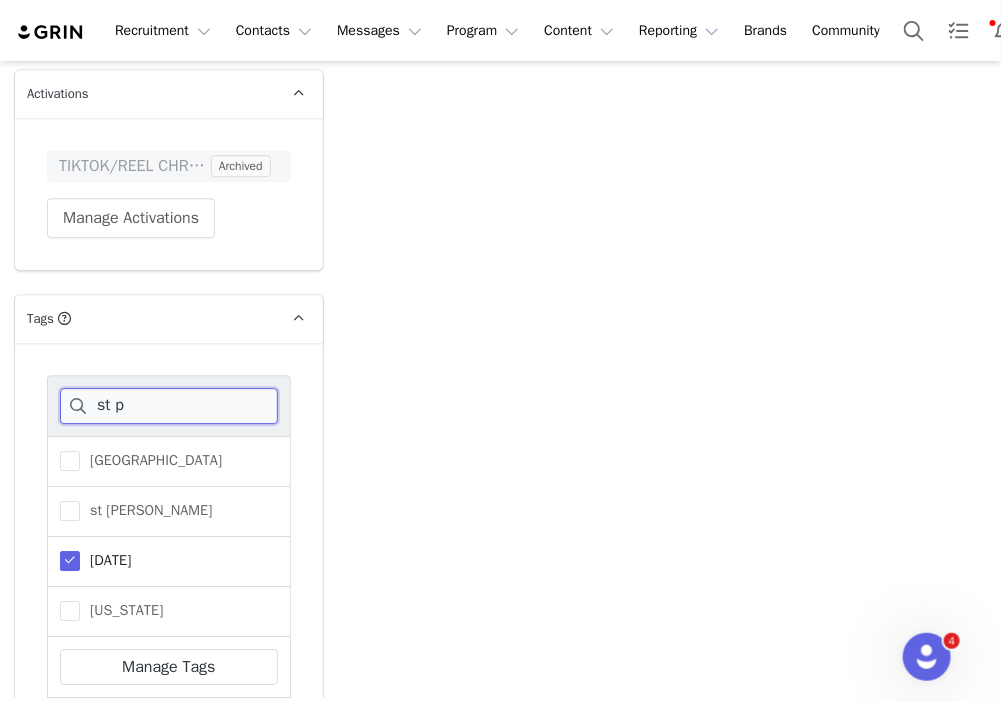 scroll, scrollTop: 3433, scrollLeft: 0, axis: vertical 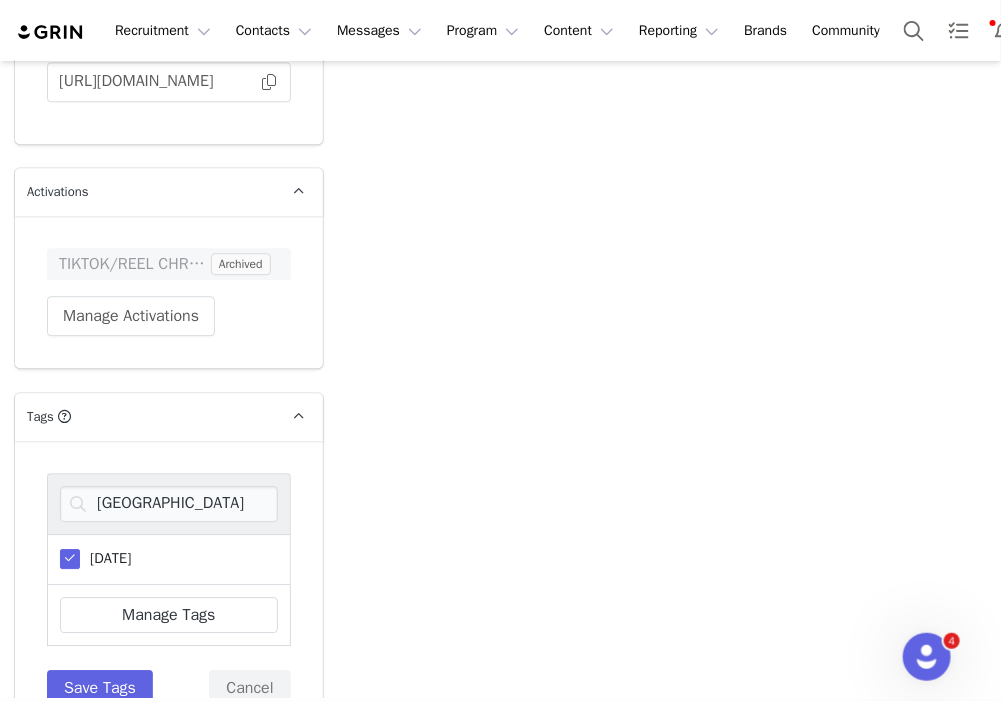 click on "[DATE]" at bounding box center (95, 559) 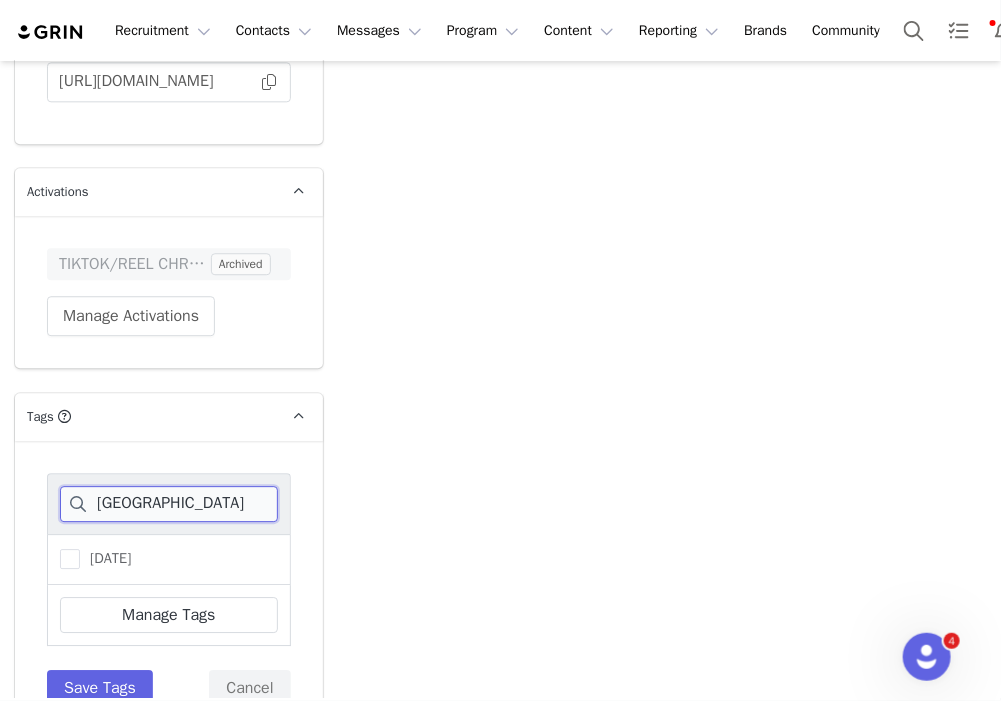 drag, startPoint x: 159, startPoint y: 459, endPoint x: 46, endPoint y: 447, distance: 113.63538 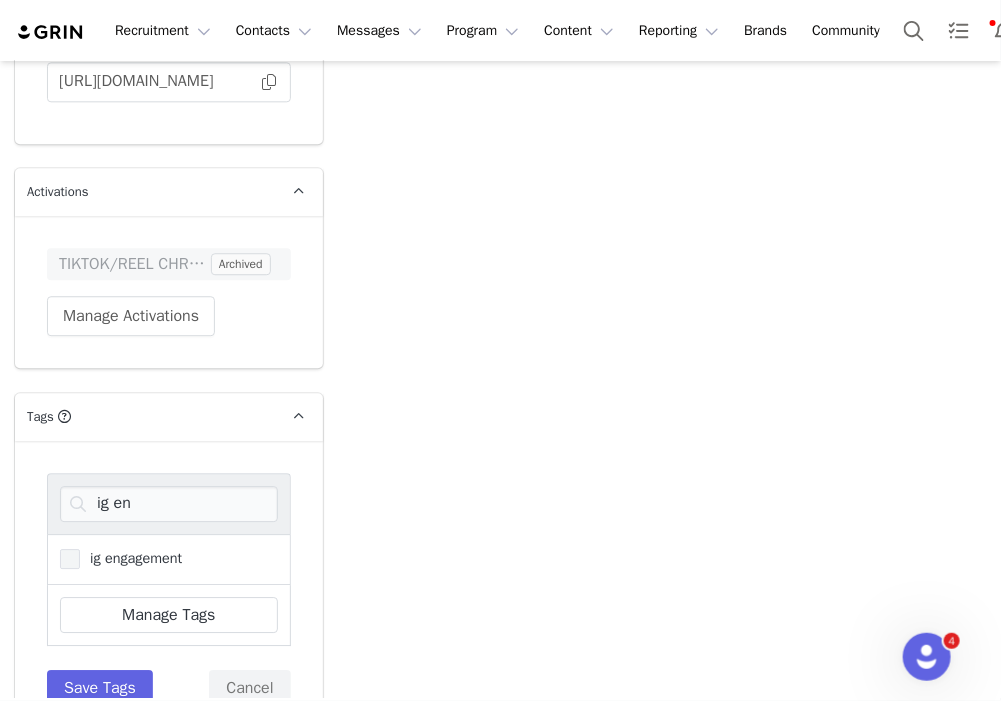 click on "ig engagement" at bounding box center [131, 558] 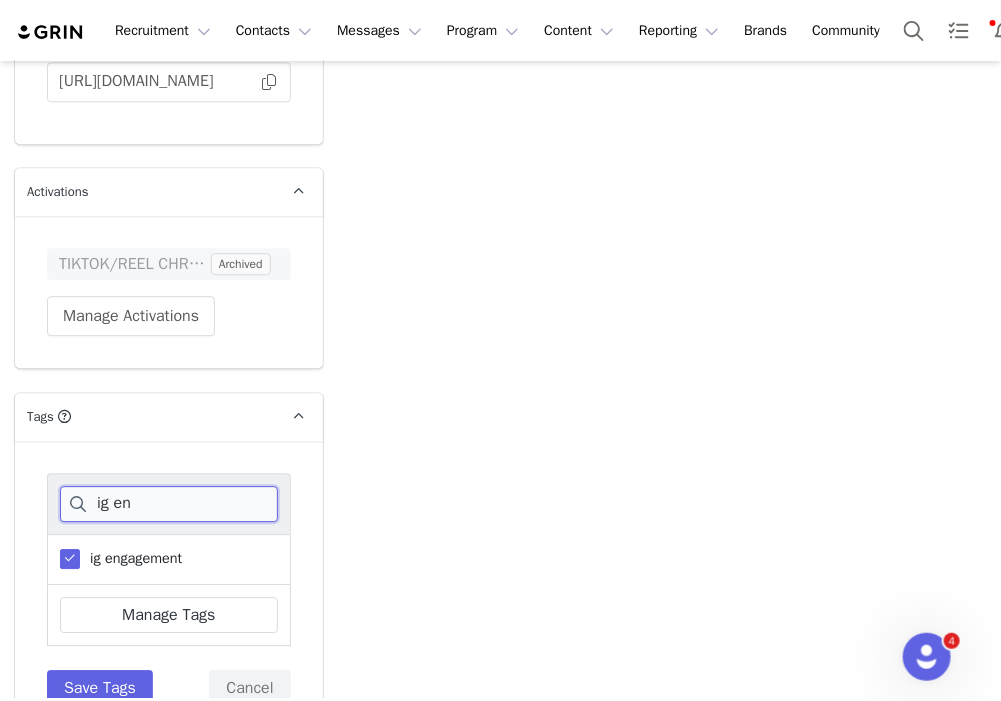drag, startPoint x: 142, startPoint y: 458, endPoint x: 82, endPoint y: 458, distance: 60 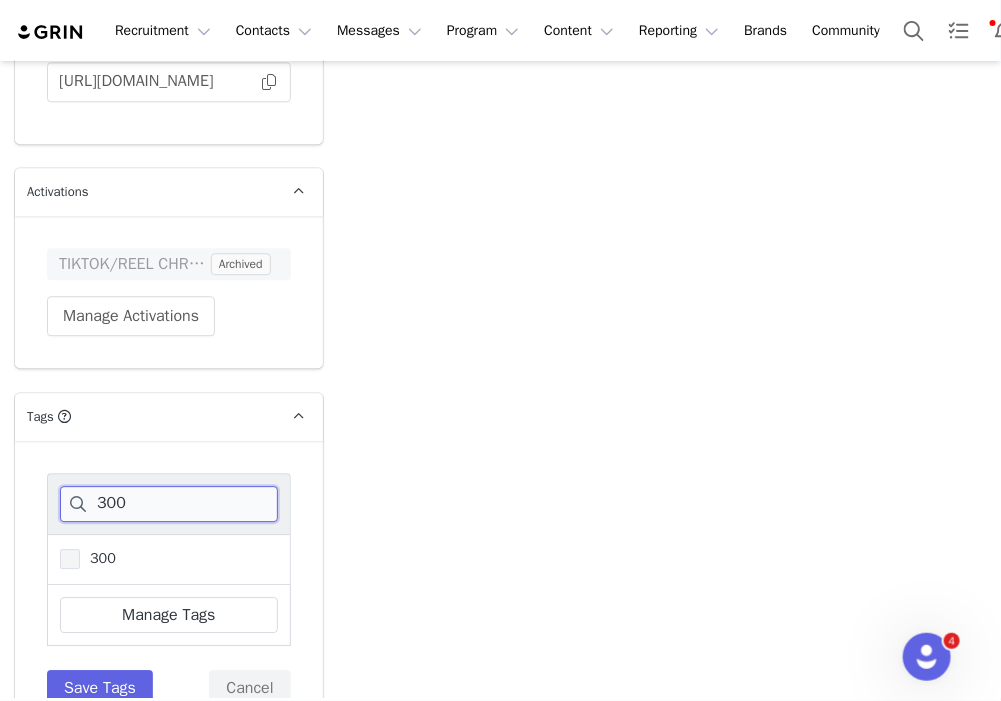 type on "300" 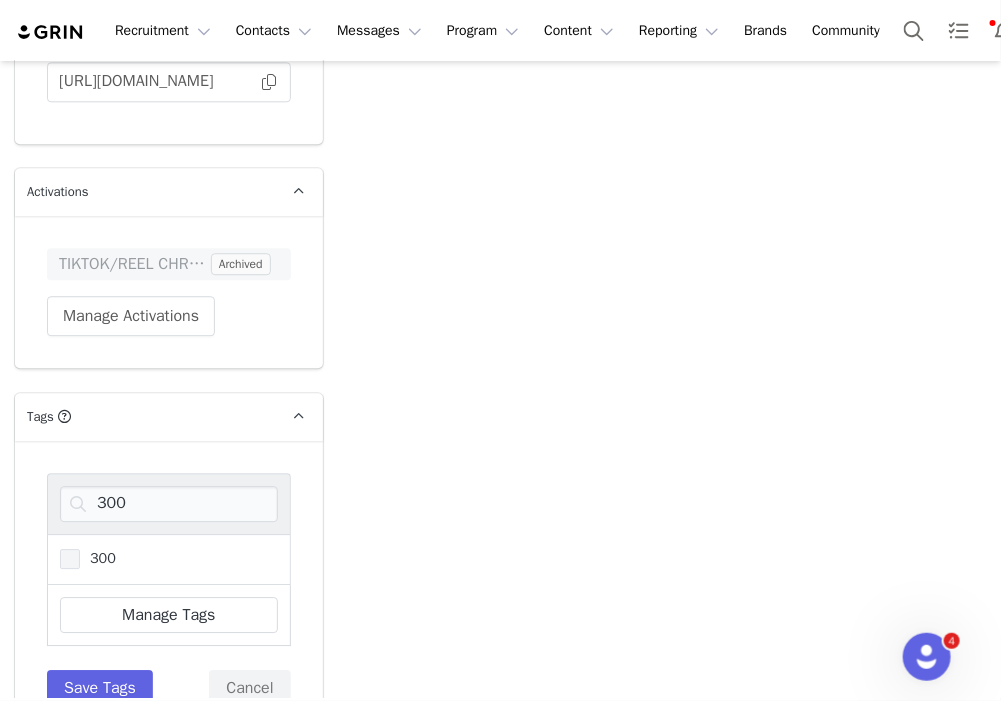 click on "300" at bounding box center [98, 558] 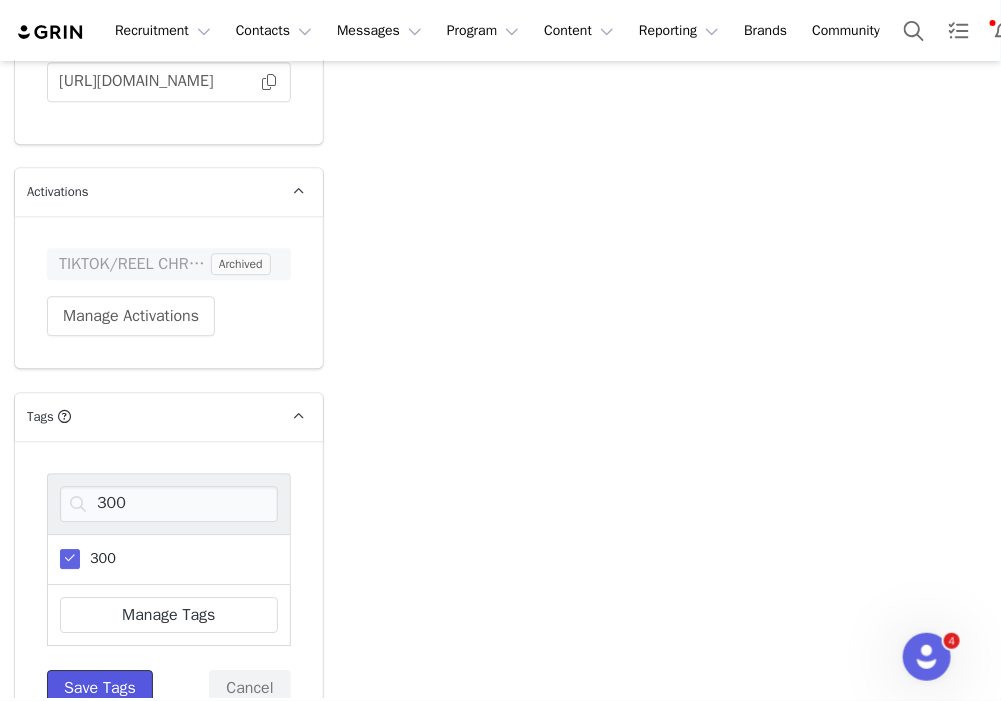 click on "Save Tags" at bounding box center [100, 688] 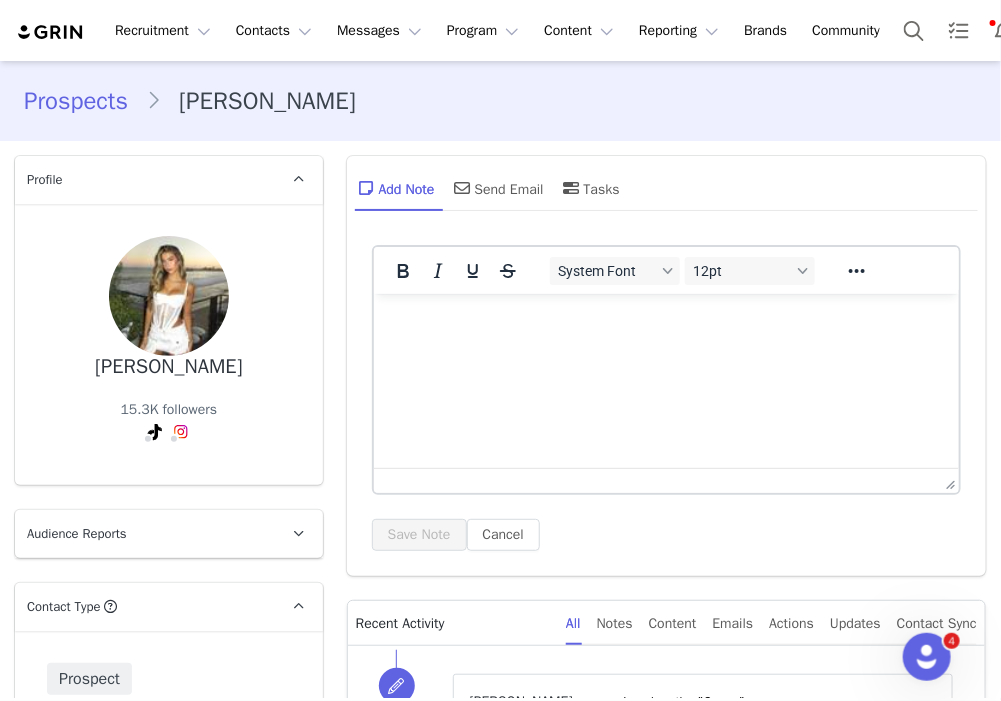 scroll, scrollTop: 222, scrollLeft: 0, axis: vertical 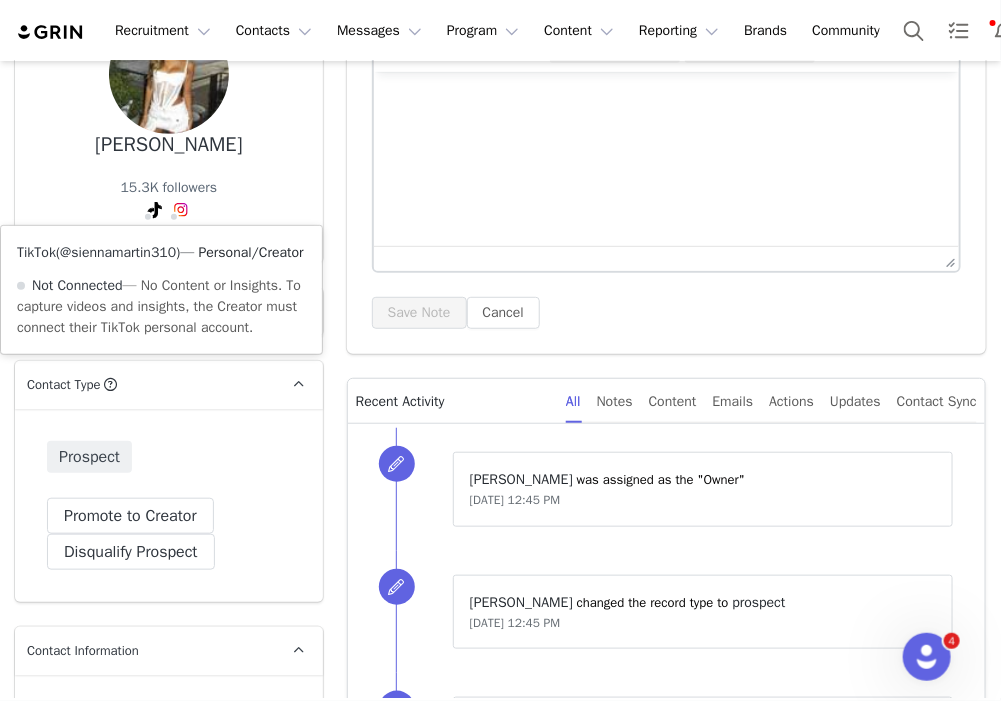 click on "@siennamartin310" at bounding box center [118, 252] 